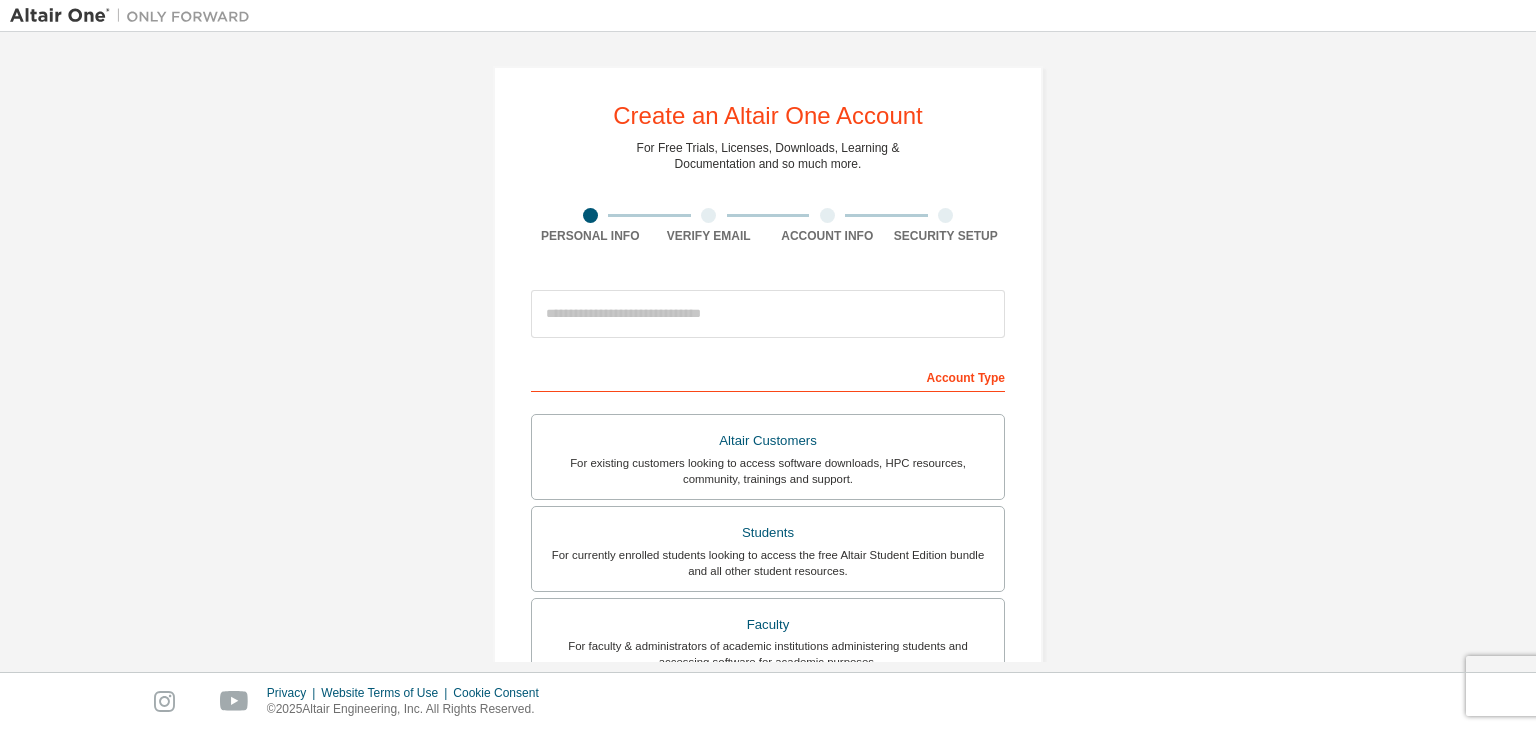 scroll, scrollTop: 0, scrollLeft: 0, axis: both 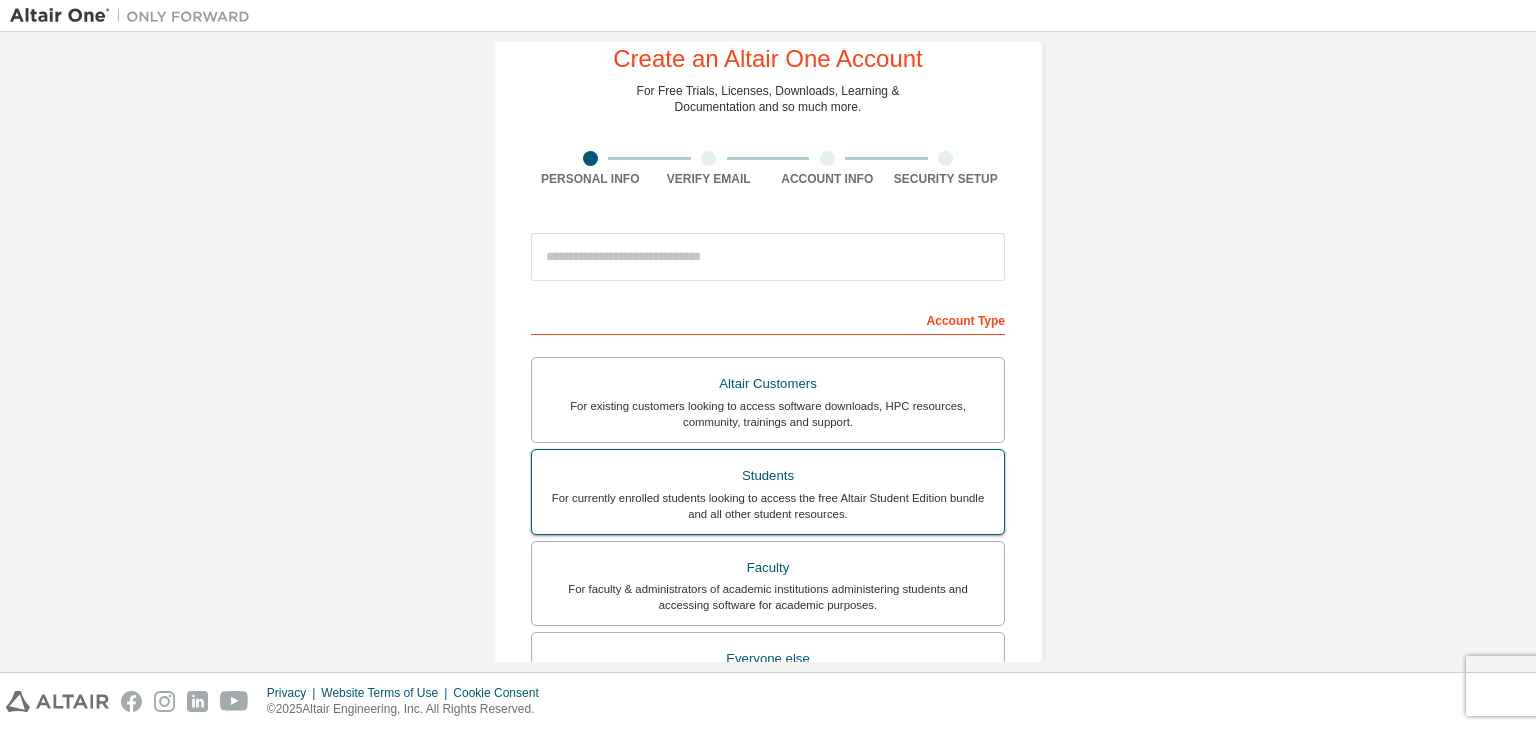 click on "Students" at bounding box center [768, 476] 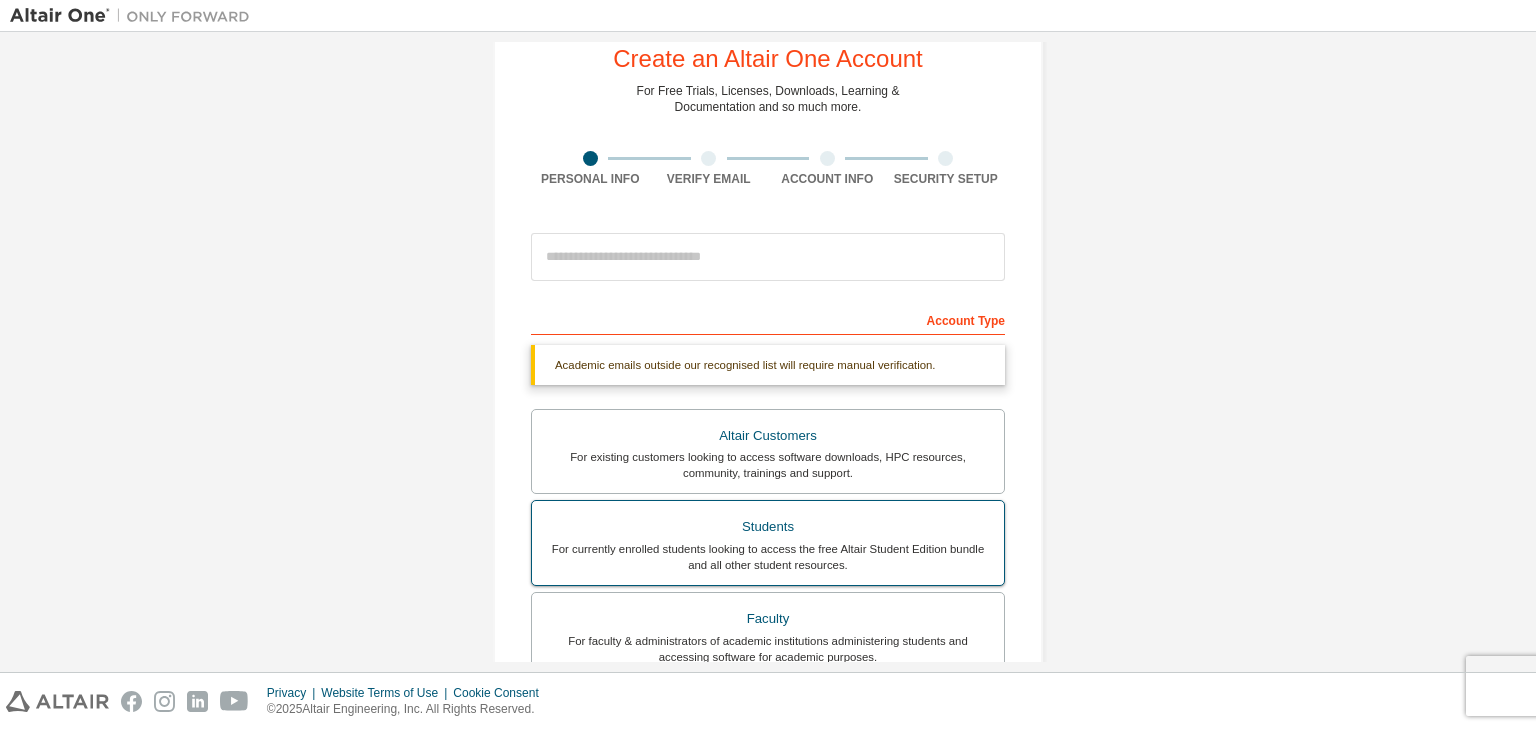 click on "Students" at bounding box center [768, 527] 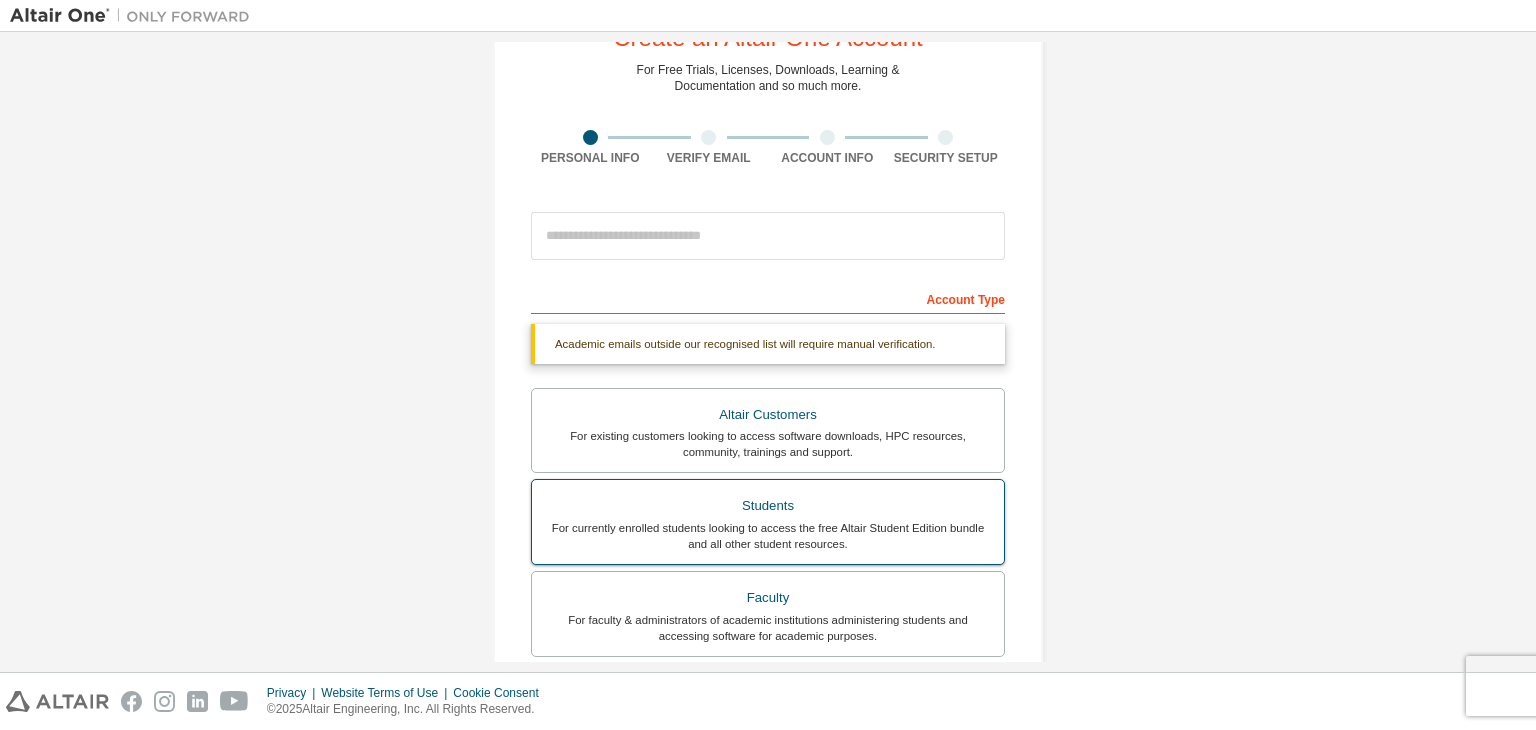 scroll, scrollTop: 98, scrollLeft: 0, axis: vertical 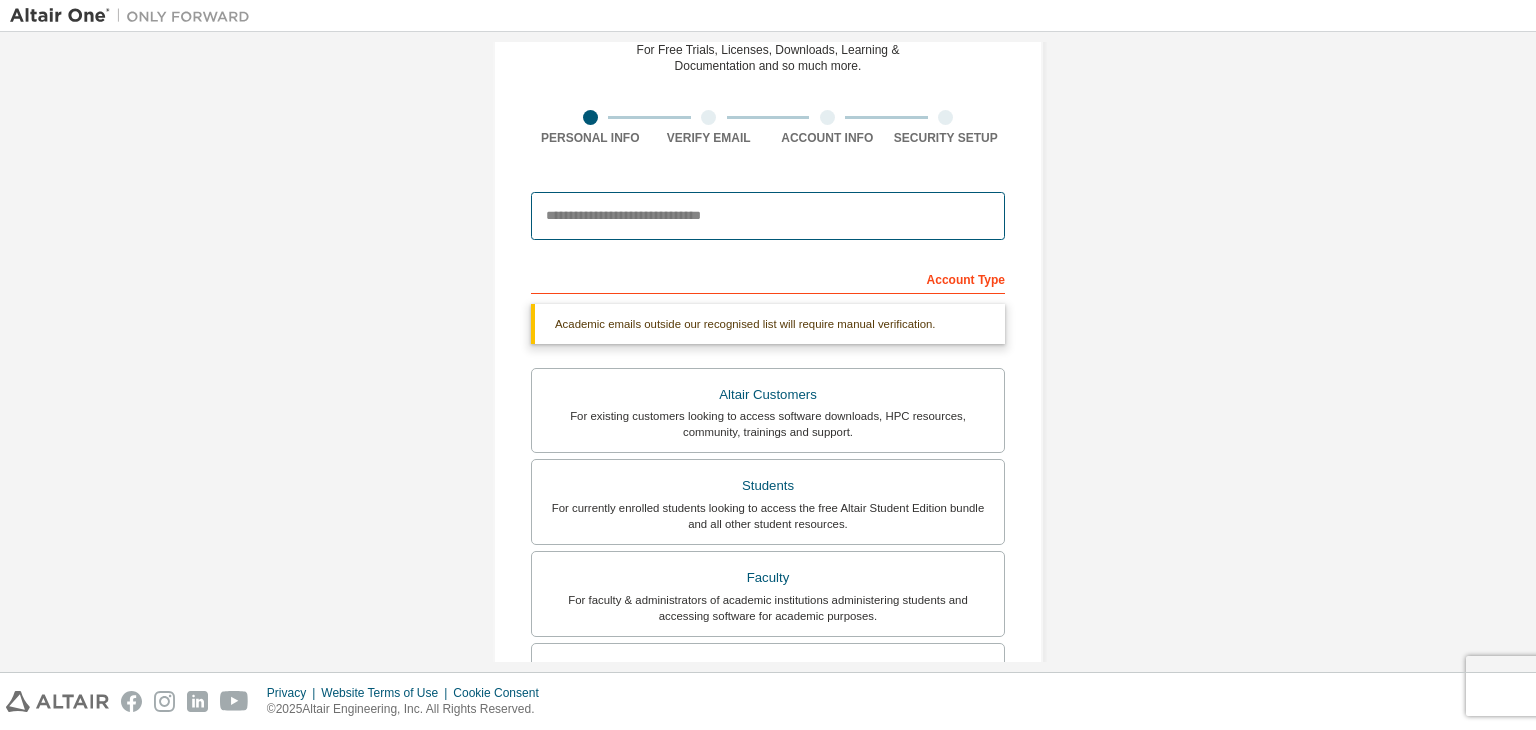 click at bounding box center [768, 216] 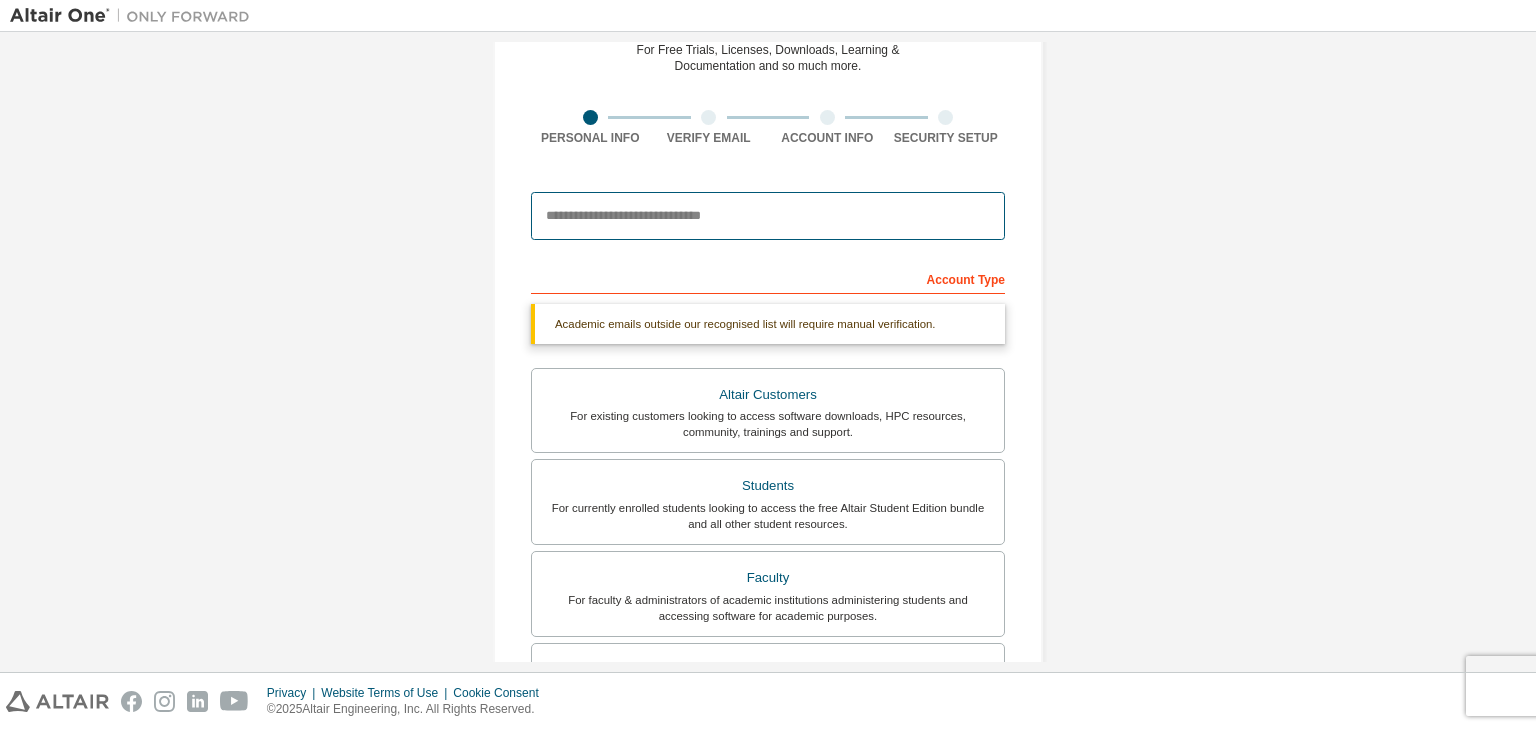 type on "**********" 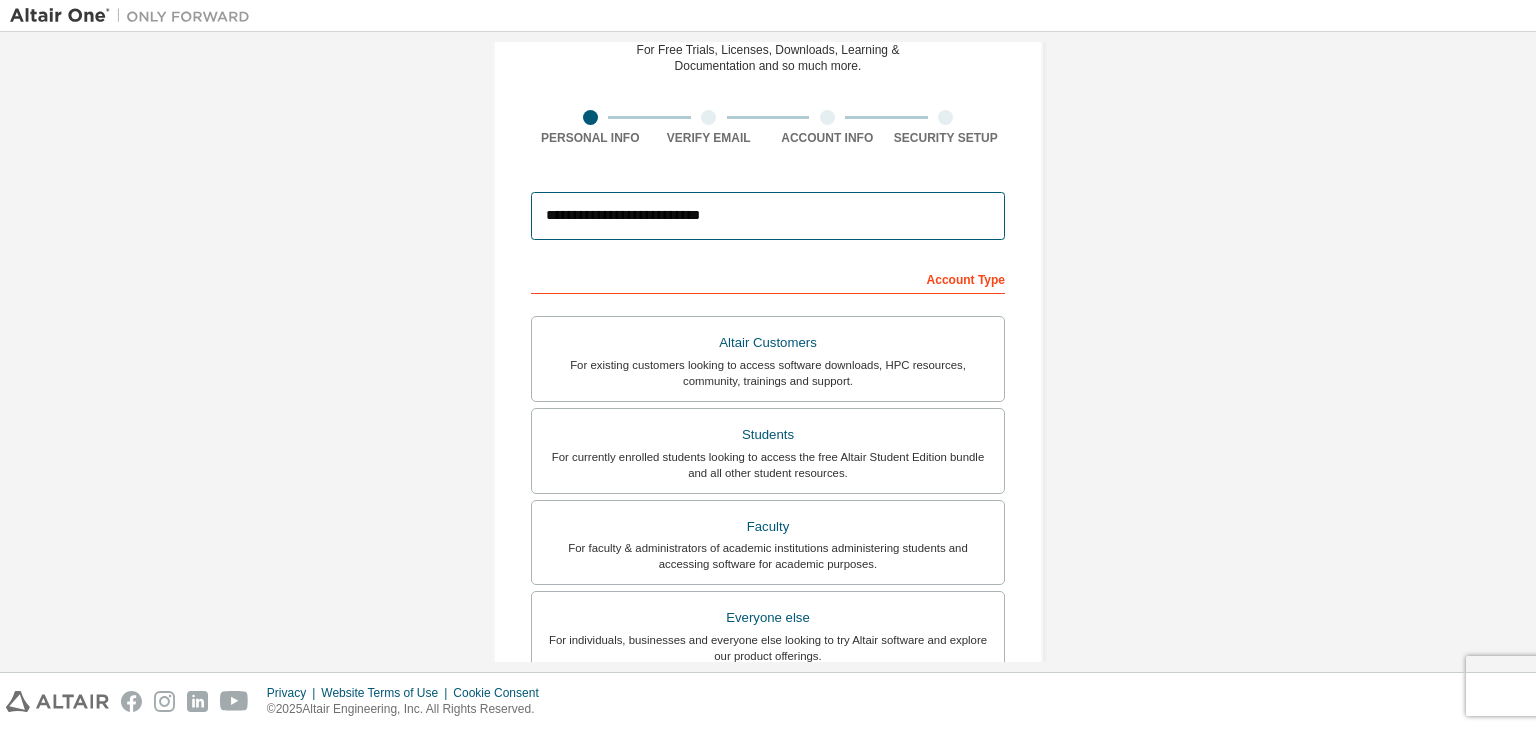 click on "**********" at bounding box center [768, 216] 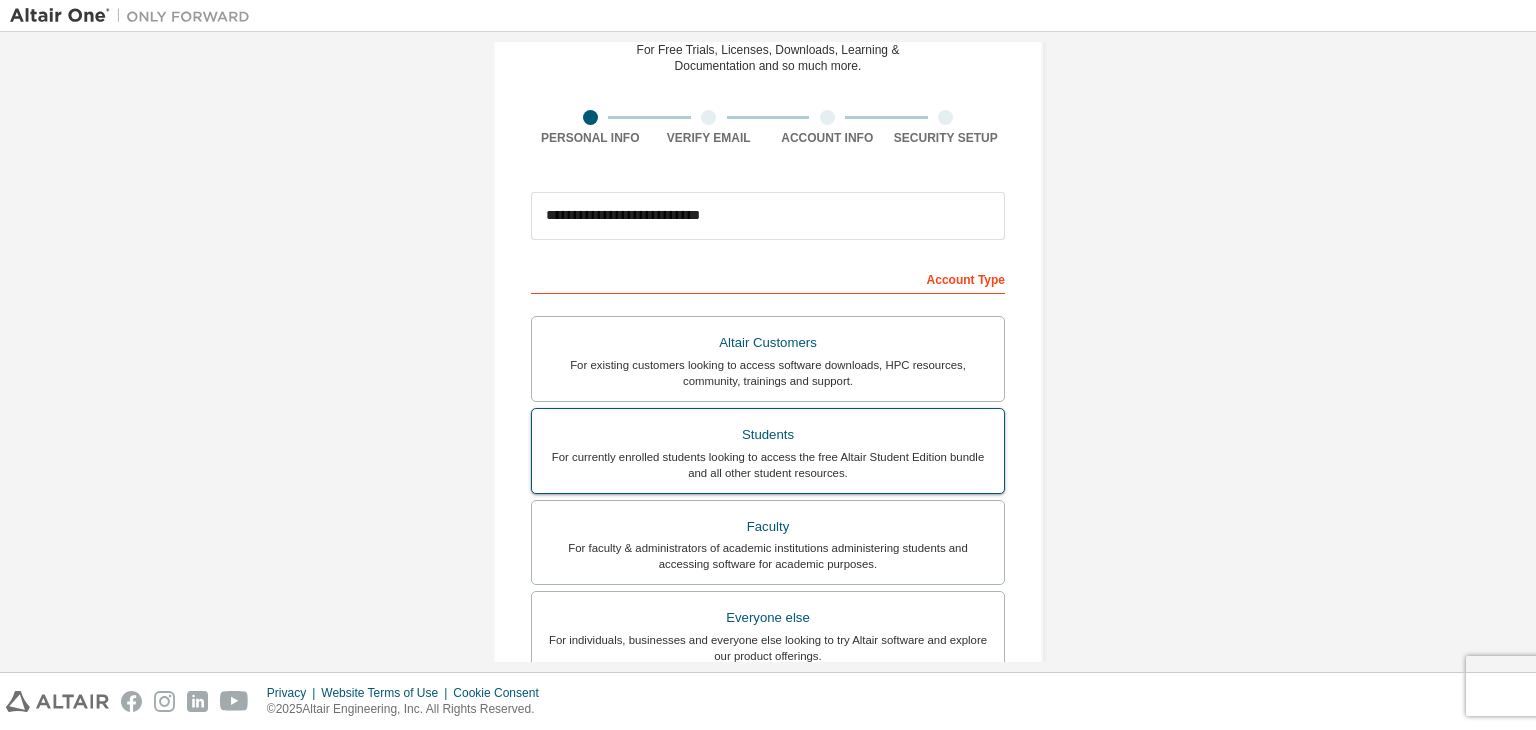 click on "Students" at bounding box center (768, 435) 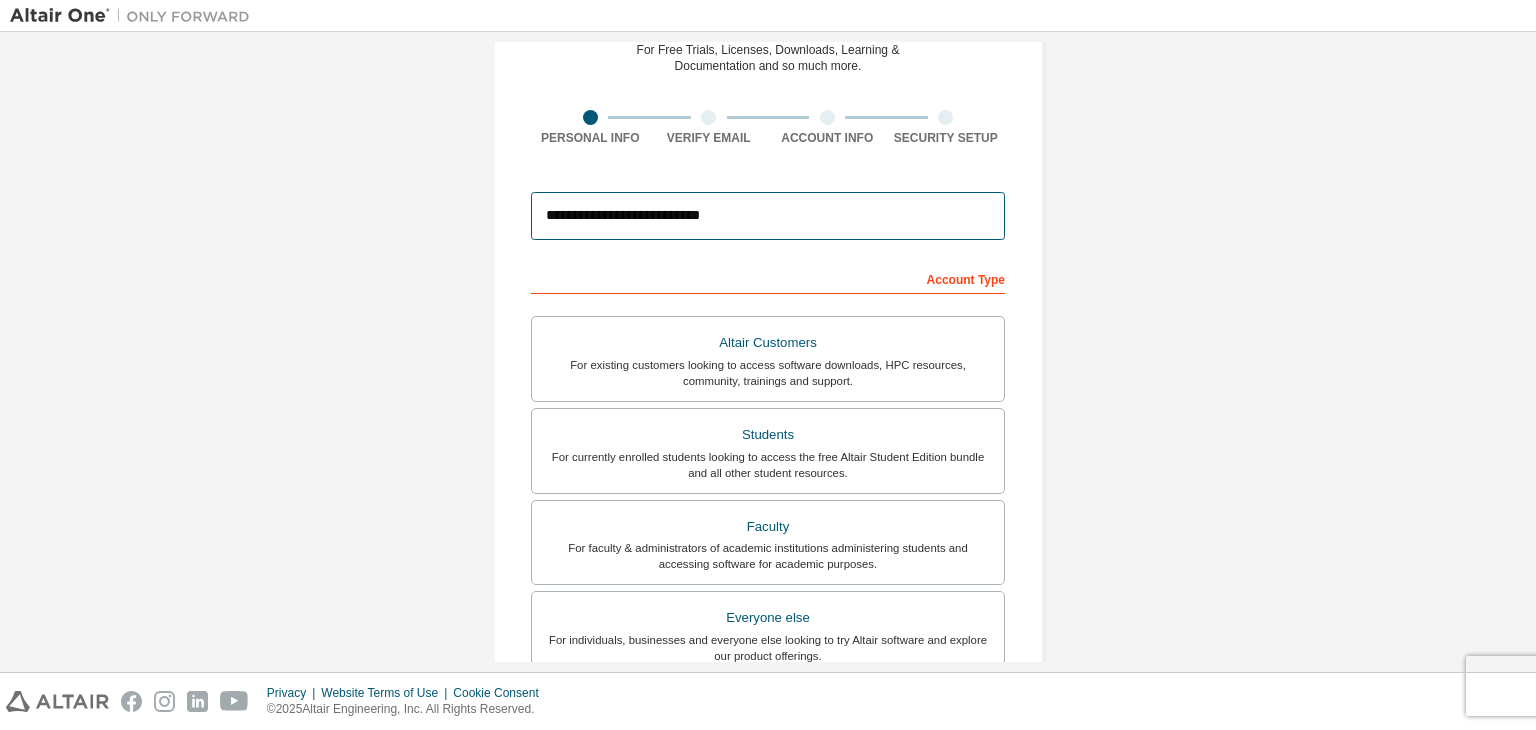 click on "**********" at bounding box center (768, 216) 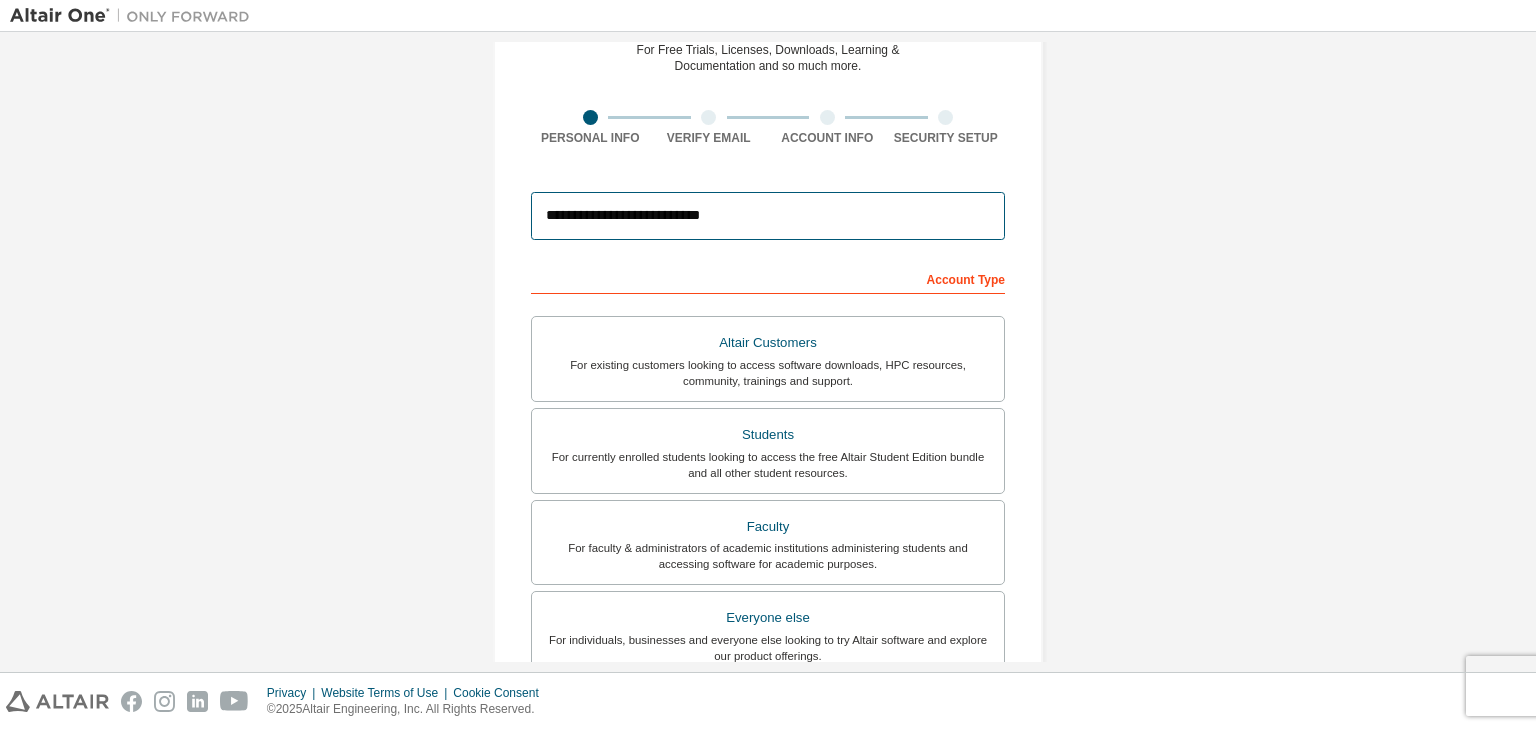 drag, startPoint x: 732, startPoint y: 219, endPoint x: 532, endPoint y: 215, distance: 200.04 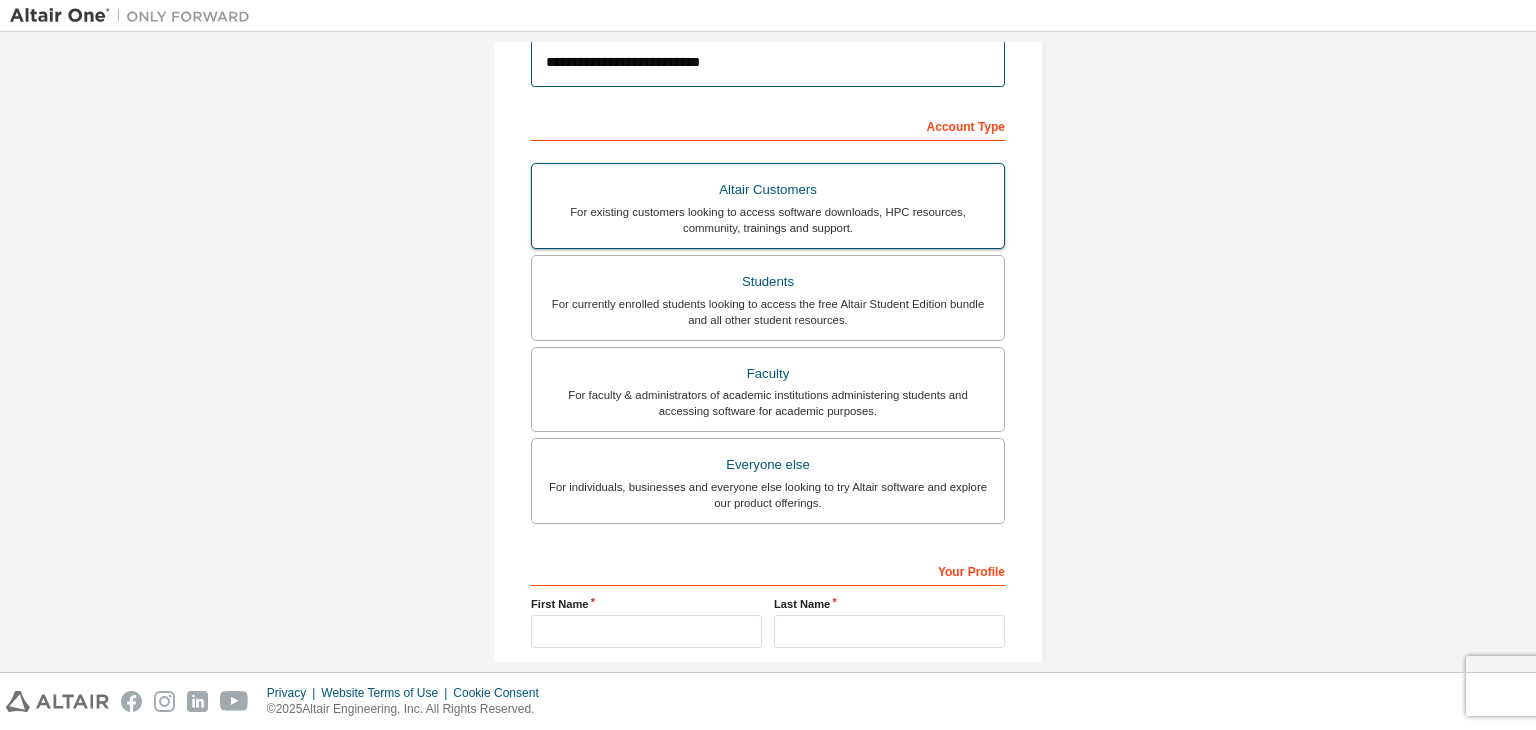 scroll, scrollTop: 382, scrollLeft: 0, axis: vertical 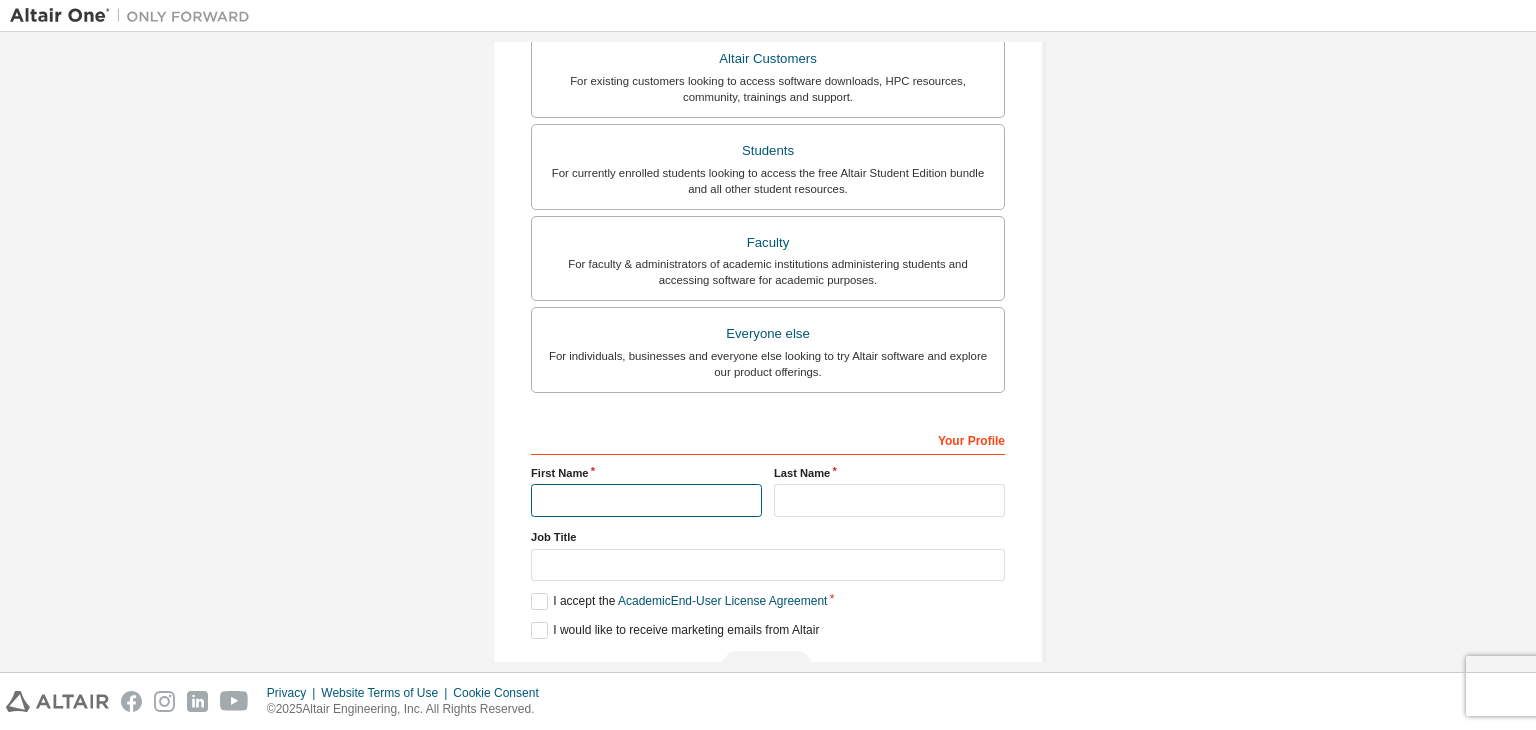 click at bounding box center [646, 500] 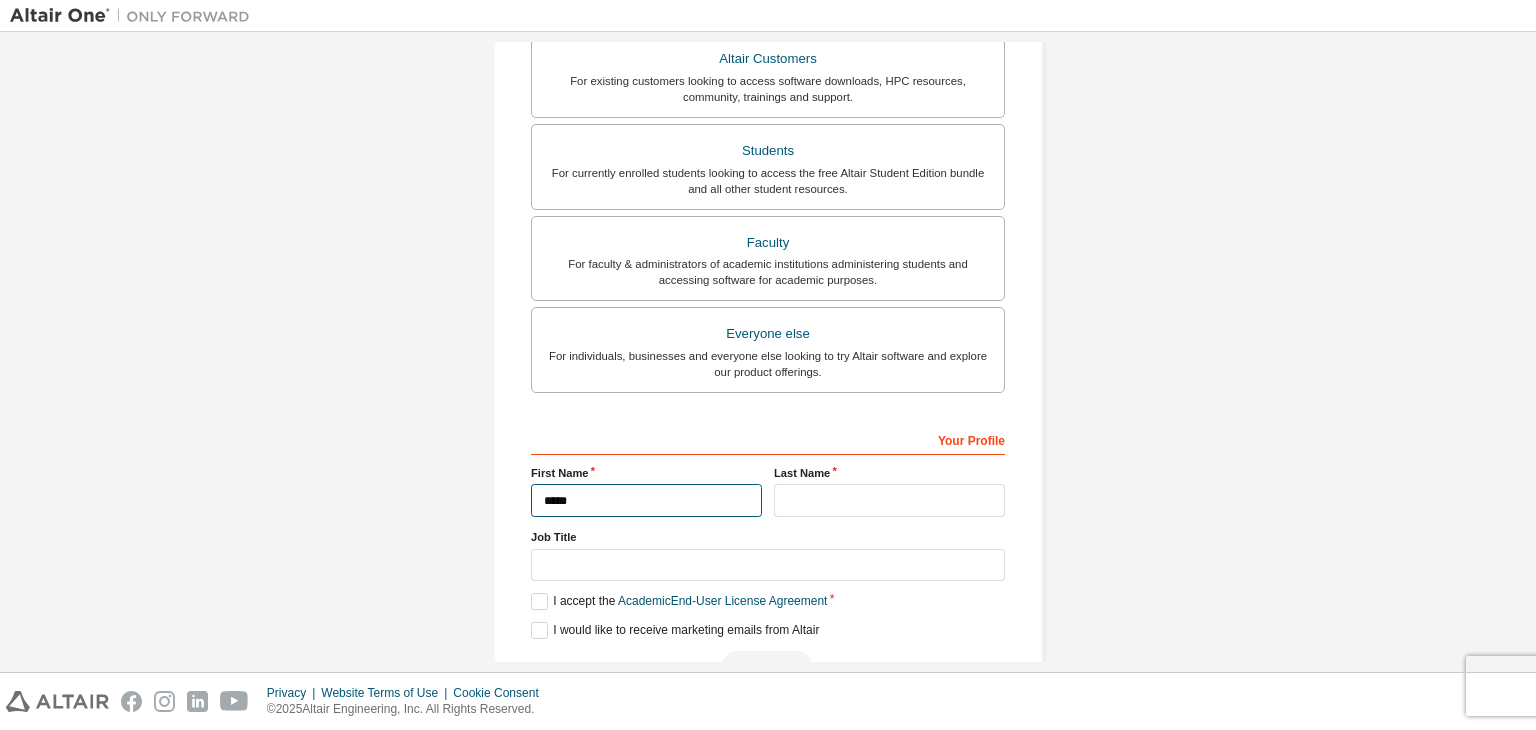 type on "******" 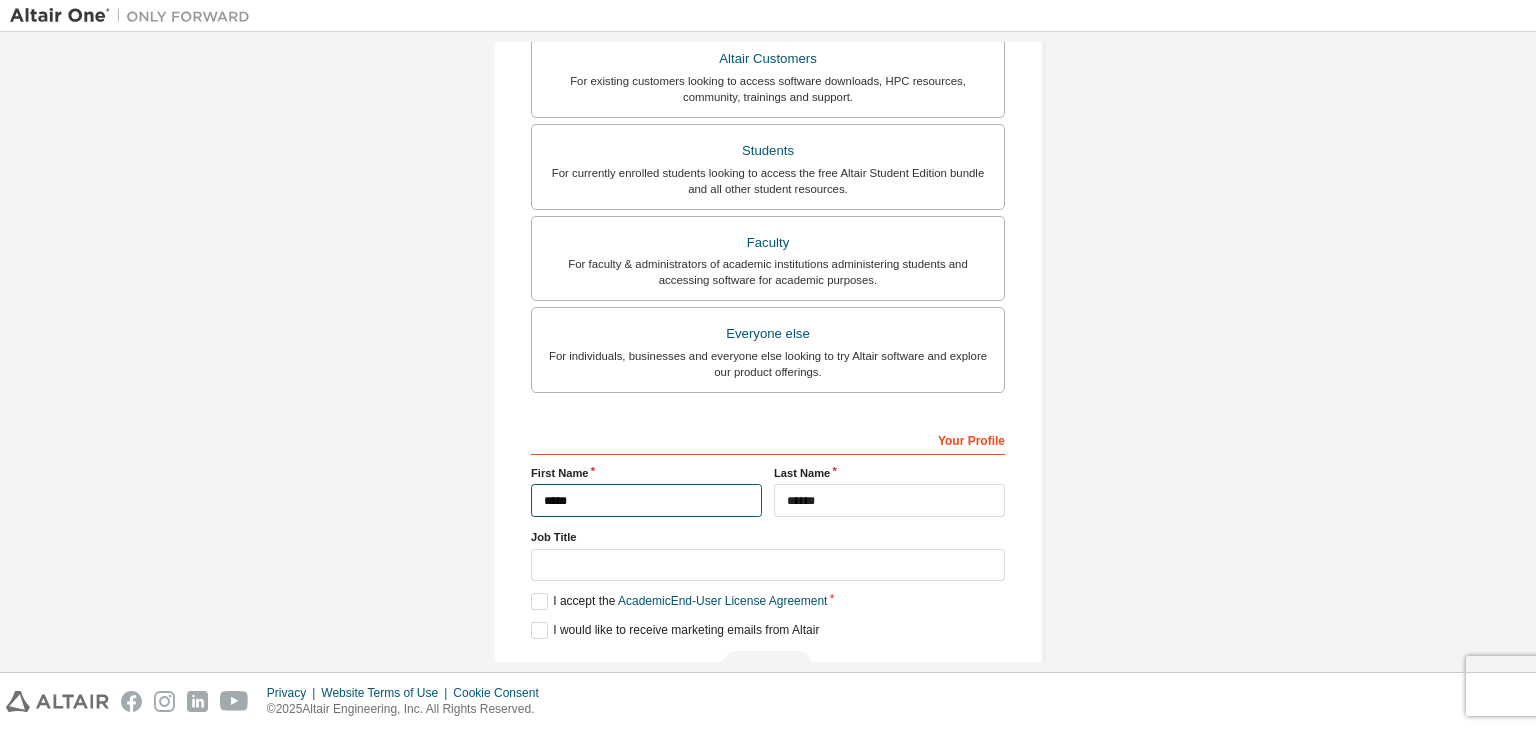 click on "*****" at bounding box center (646, 500) 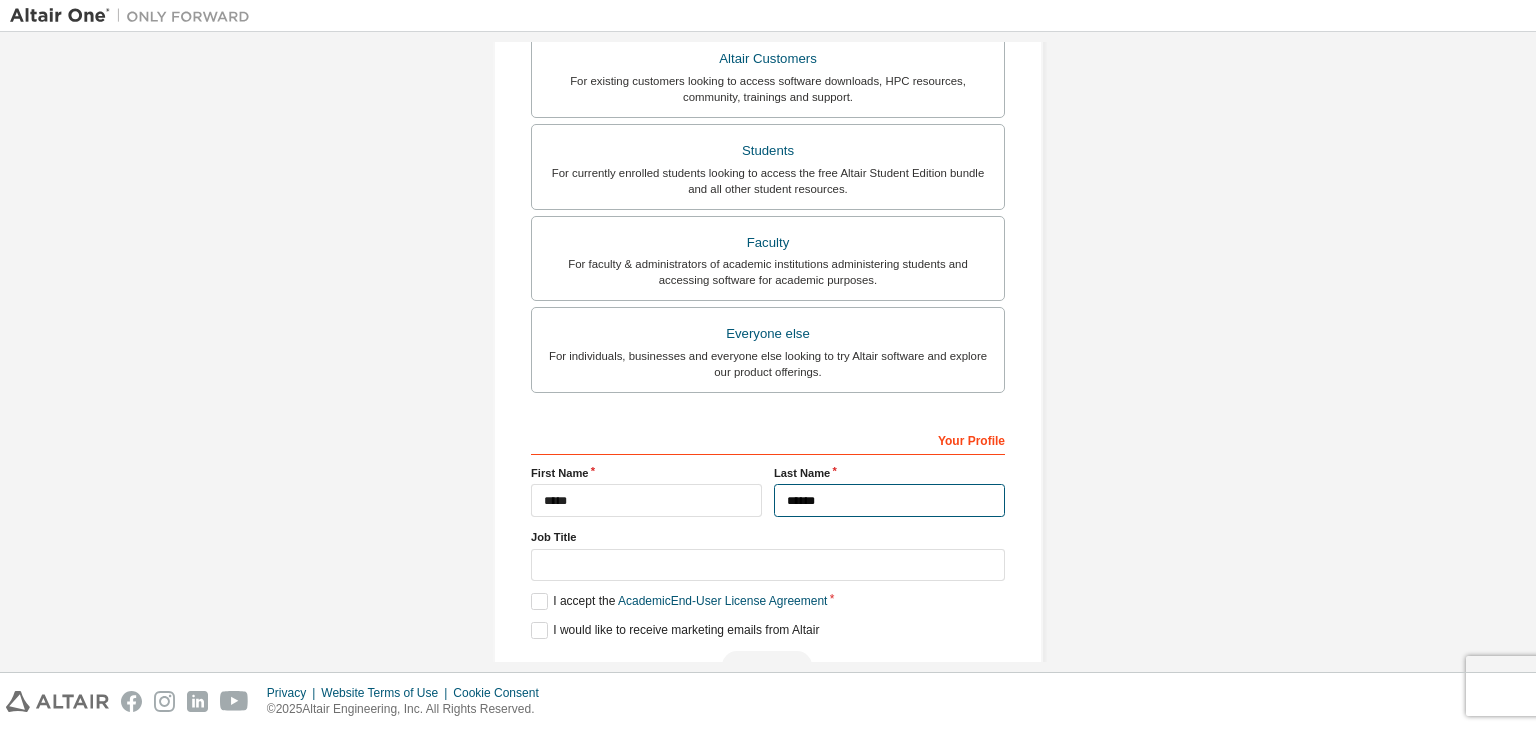 click on "******" at bounding box center [889, 500] 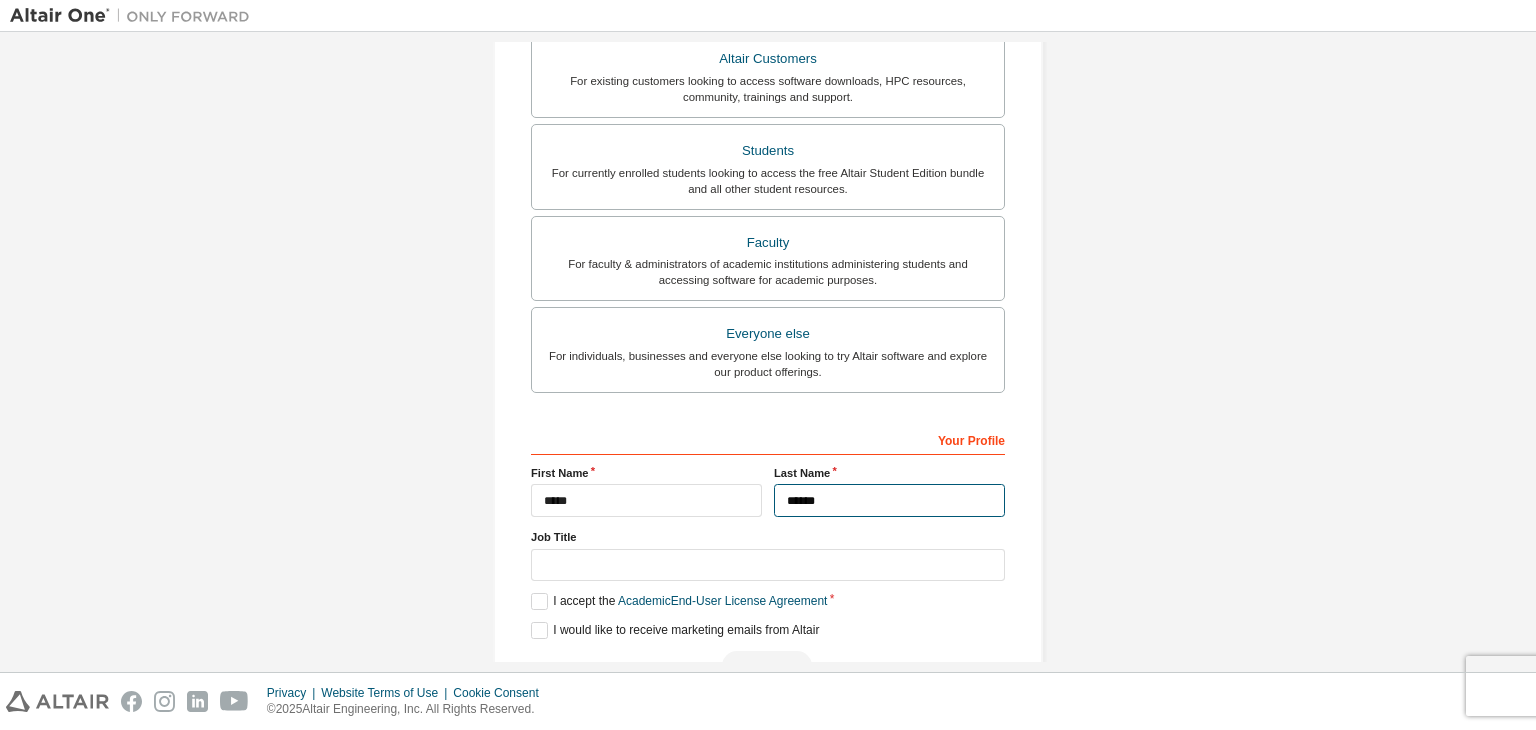 drag, startPoint x: 845, startPoint y: 499, endPoint x: 720, endPoint y: 503, distance: 125.06398 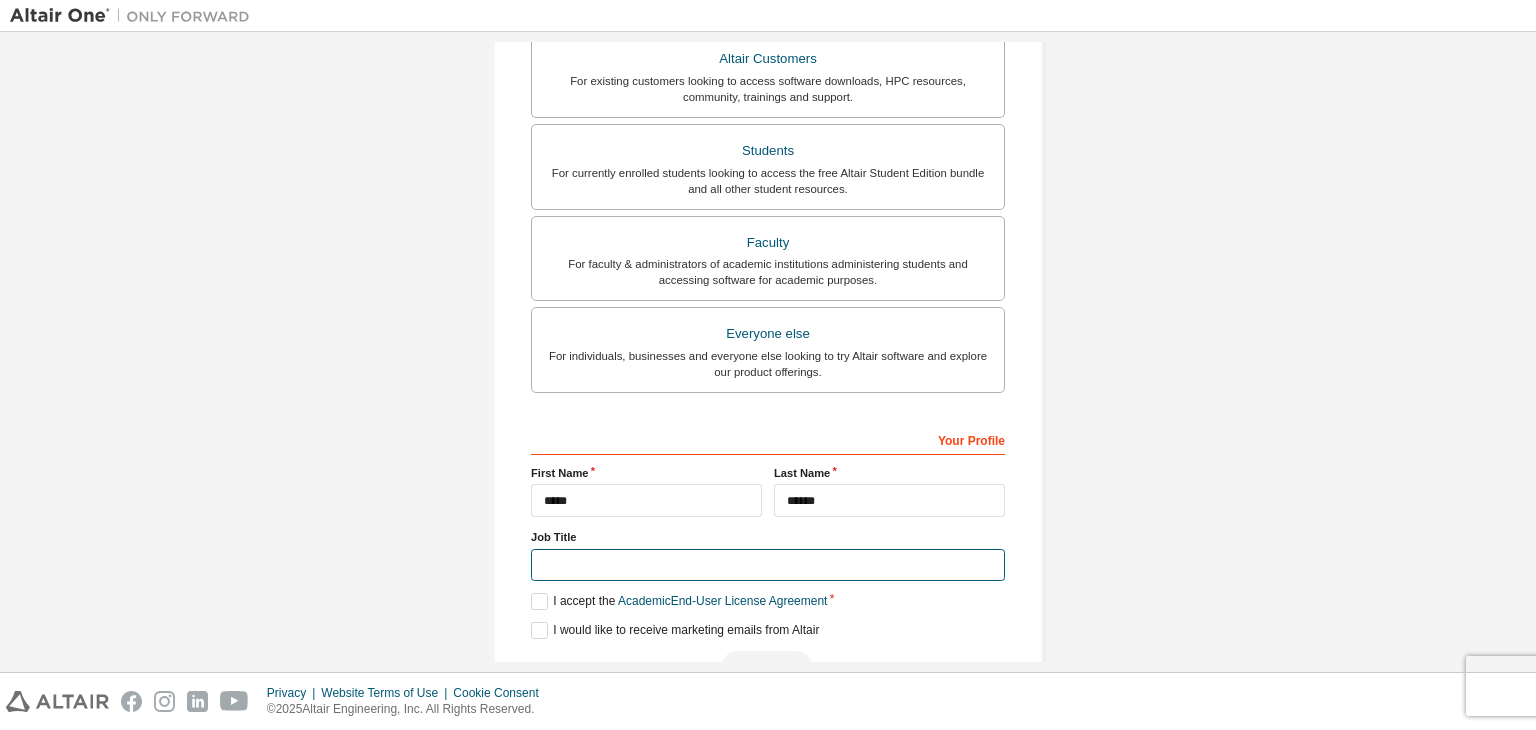 click at bounding box center (768, 565) 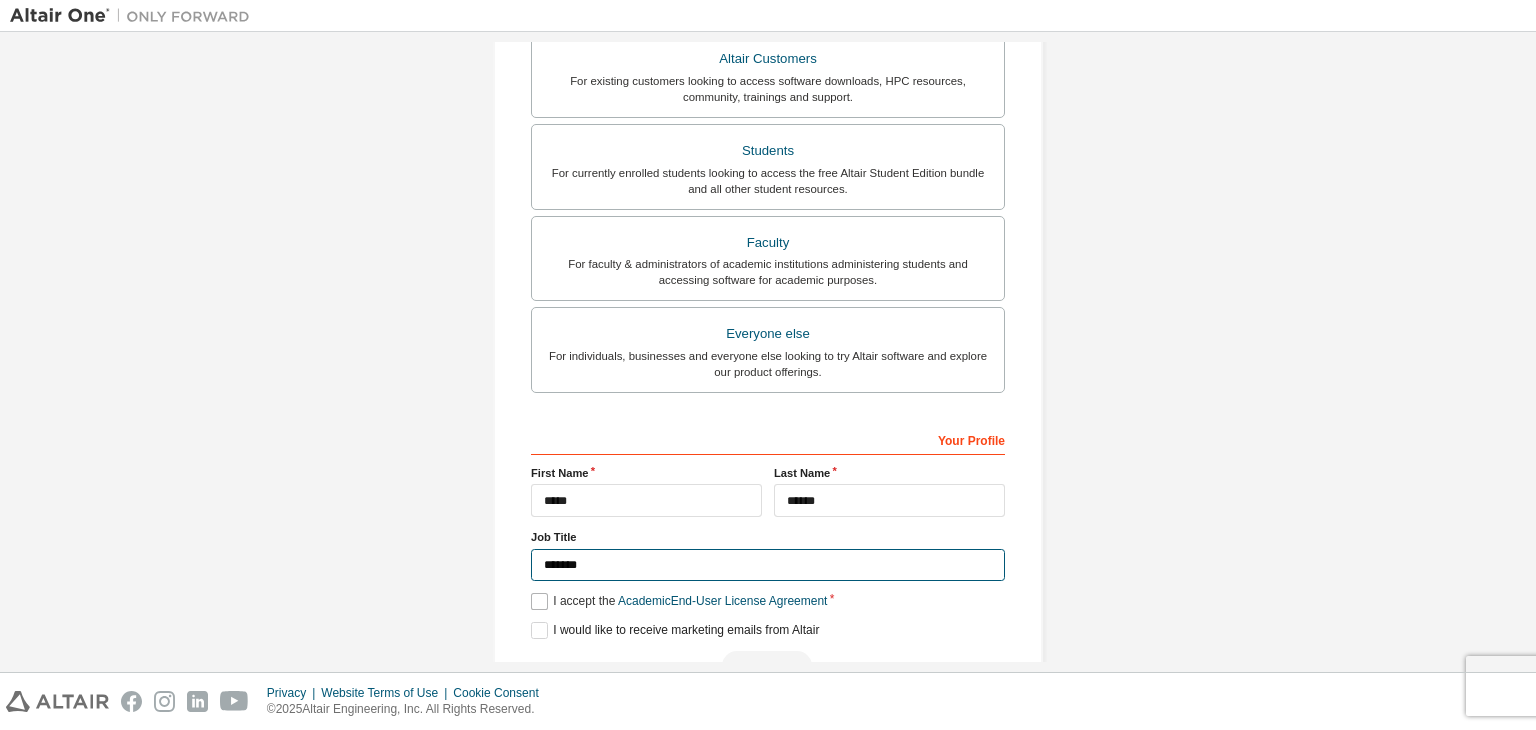 type on "*******" 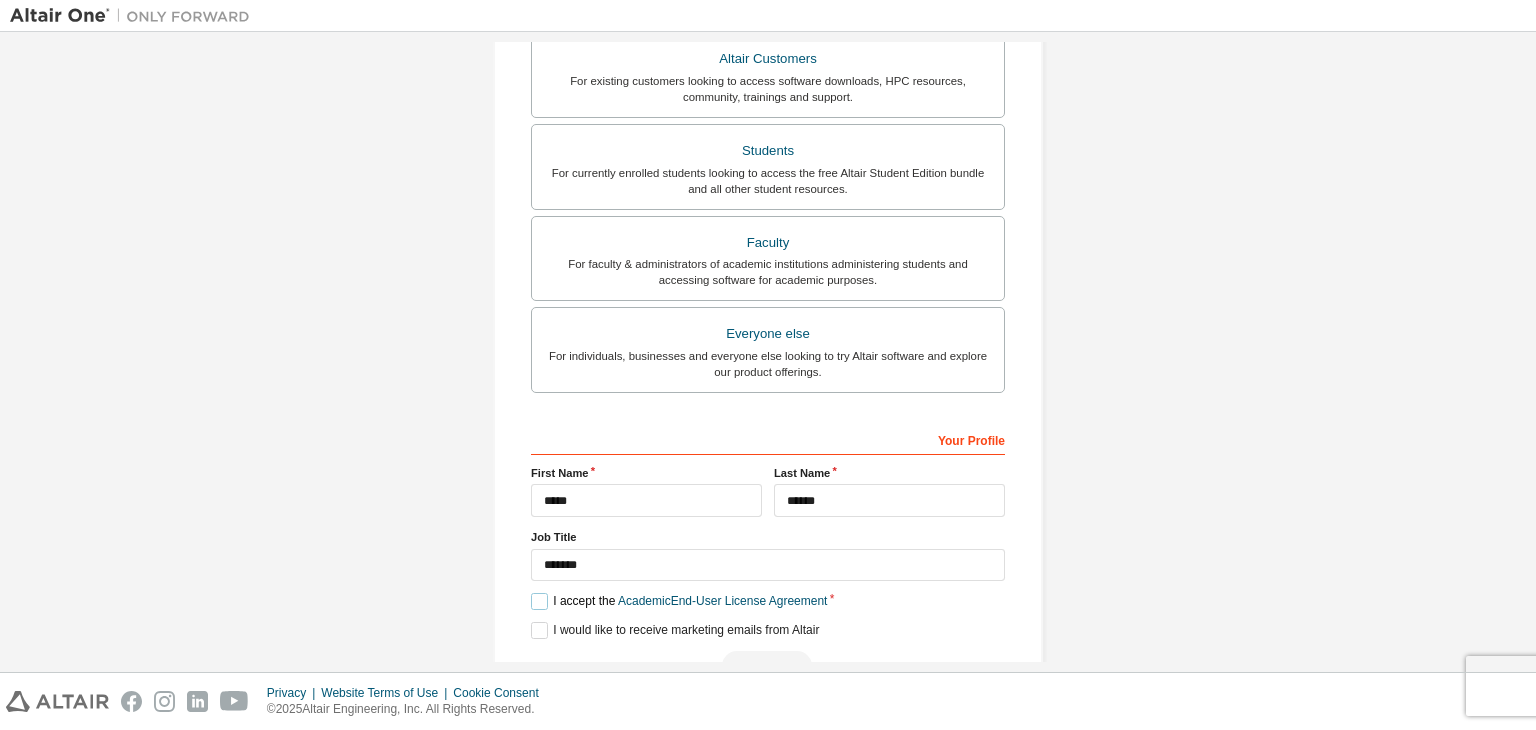 click on "I accept the   Academic   End-User License Agreement" at bounding box center [679, 601] 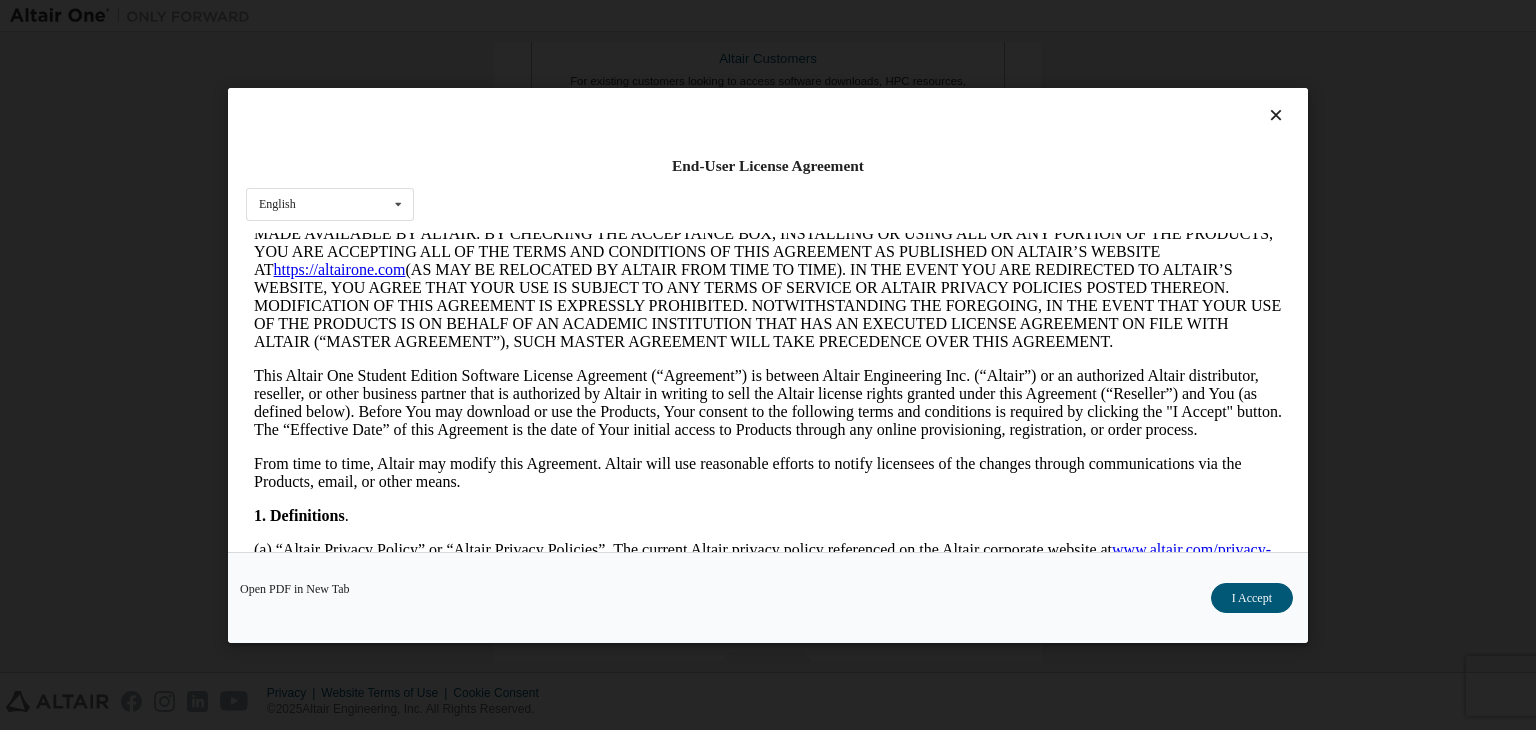 scroll, scrollTop: 144, scrollLeft: 0, axis: vertical 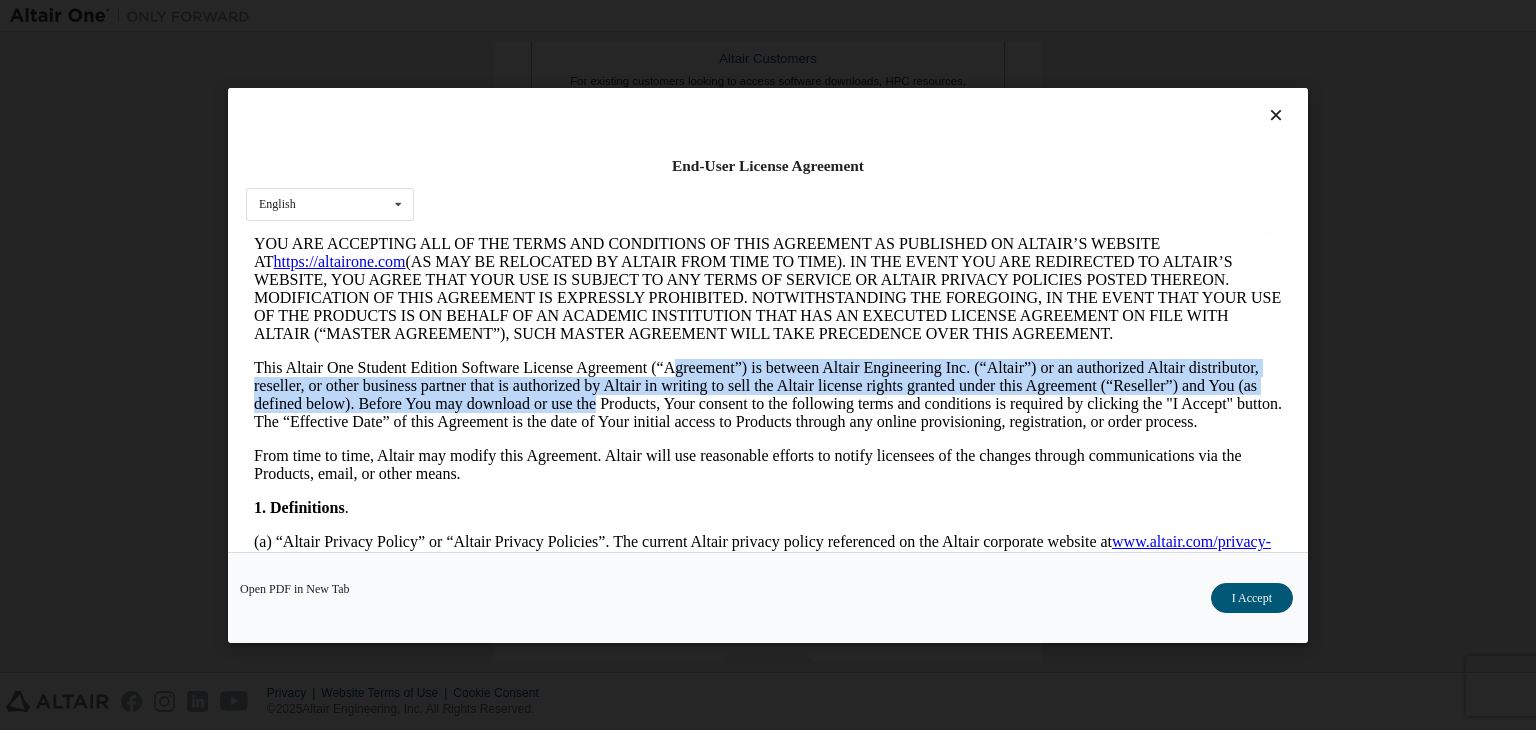 drag, startPoint x: 672, startPoint y: 408, endPoint x: 675, endPoint y: 372, distance: 36.124783 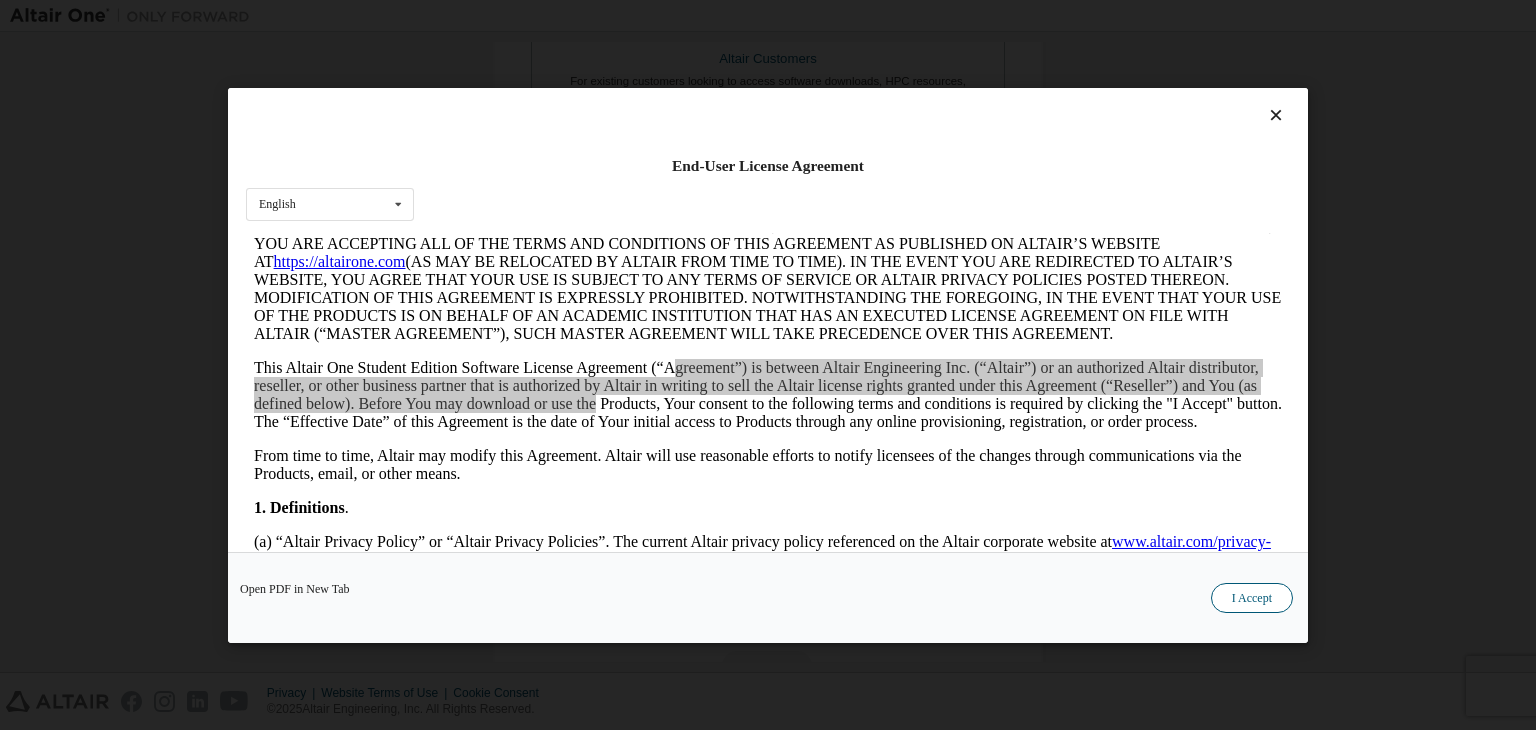 click on "I Accept" at bounding box center [1252, 598] 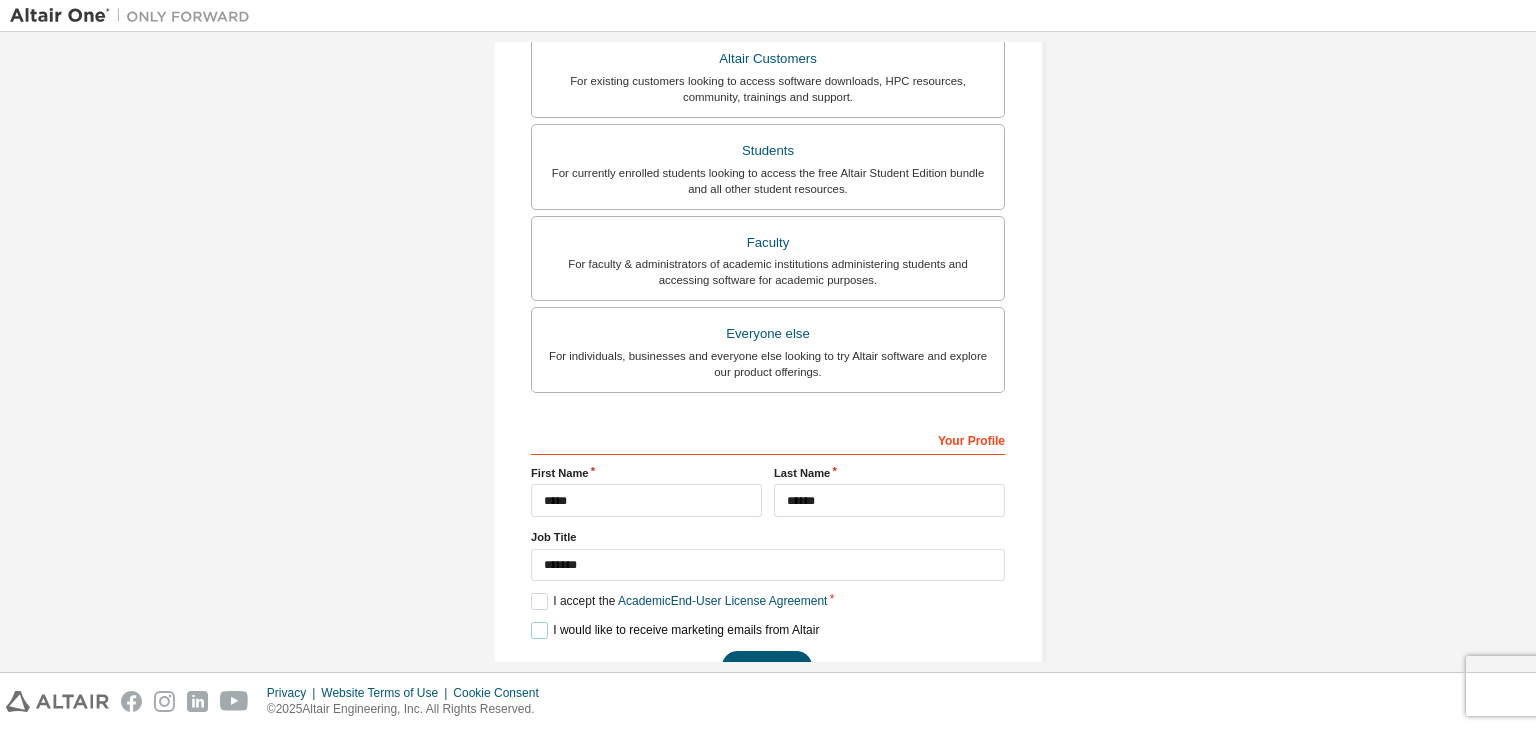 click on "I would like to receive marketing emails from Altair" at bounding box center (675, 630) 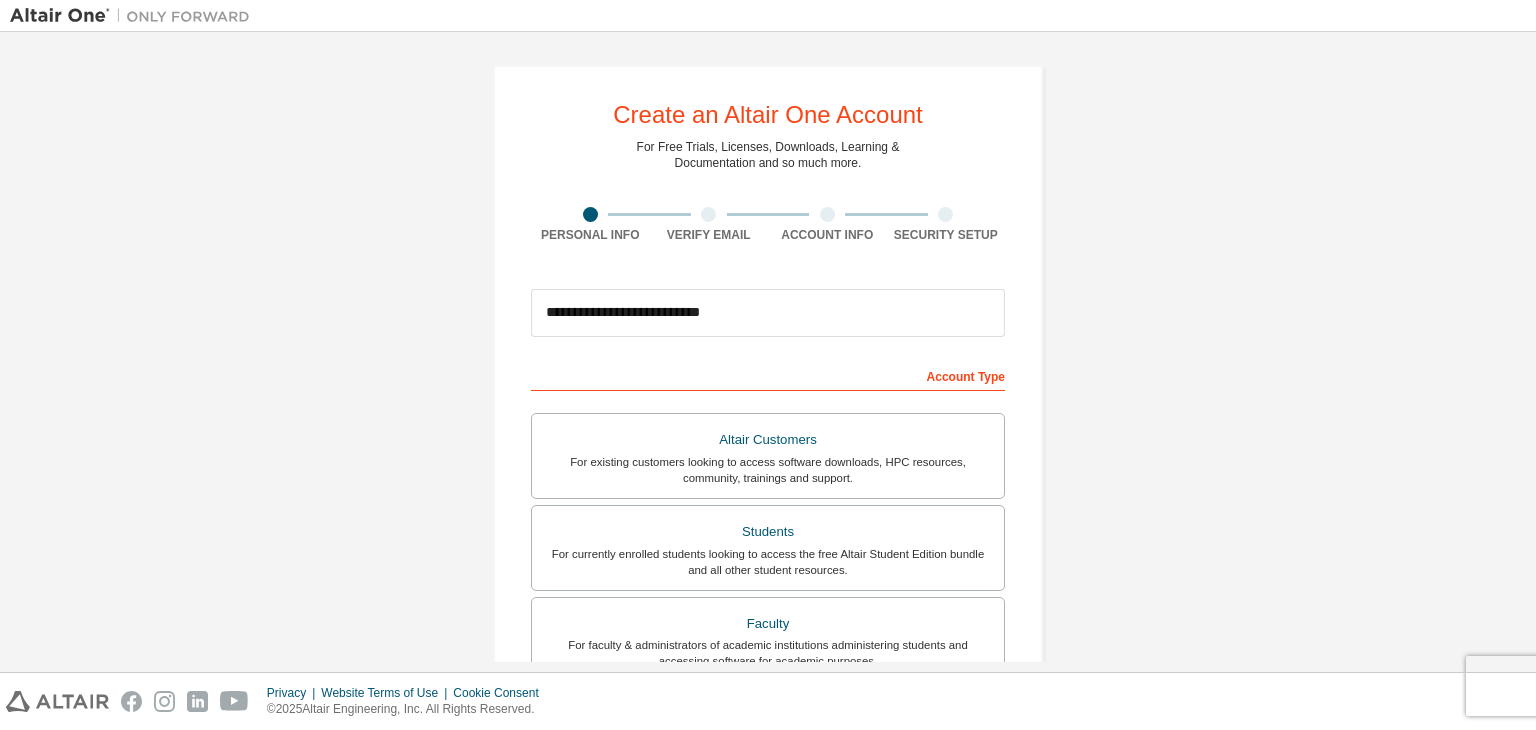 scroll, scrollTop: 0, scrollLeft: 0, axis: both 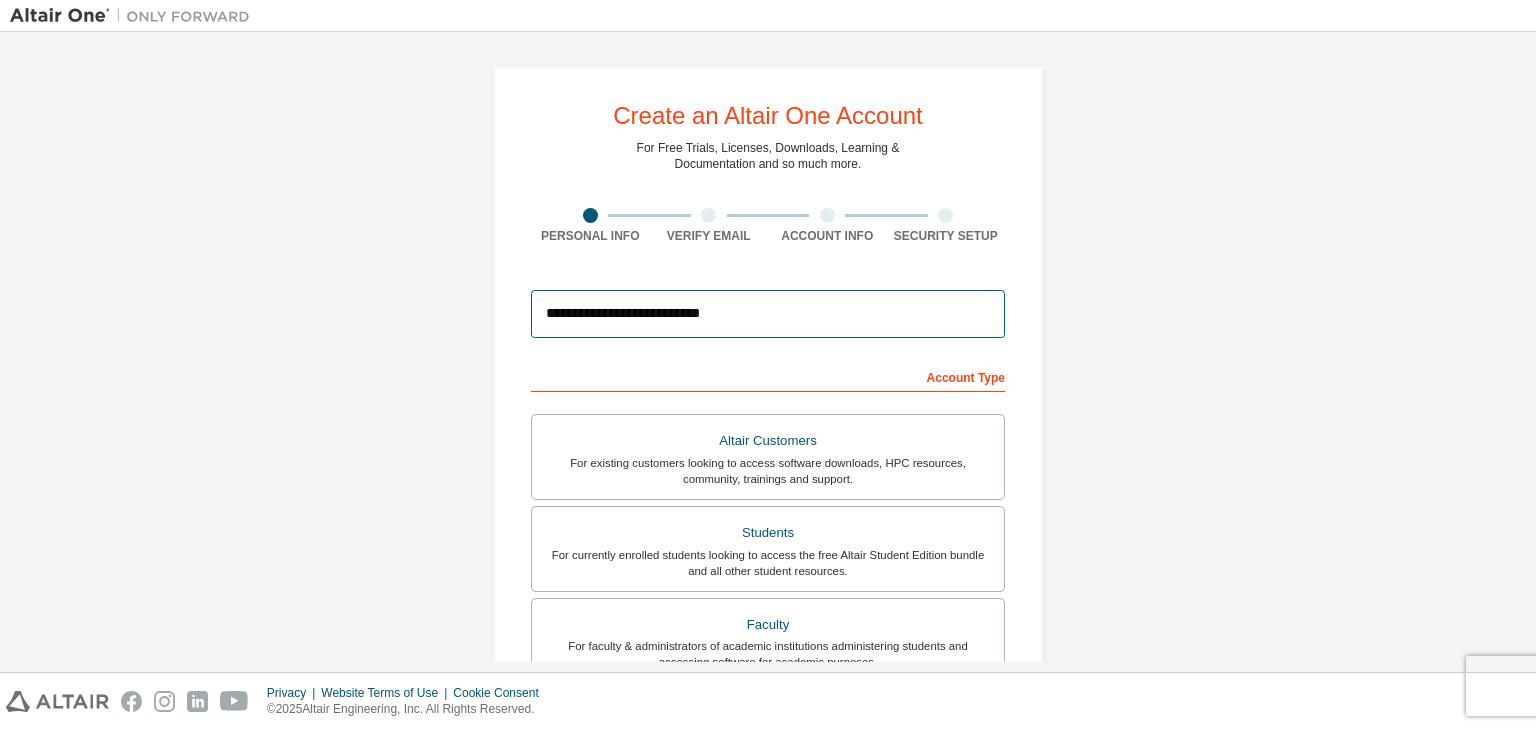 drag, startPoint x: 652, startPoint y: 309, endPoint x: 498, endPoint y: 313, distance: 154.05194 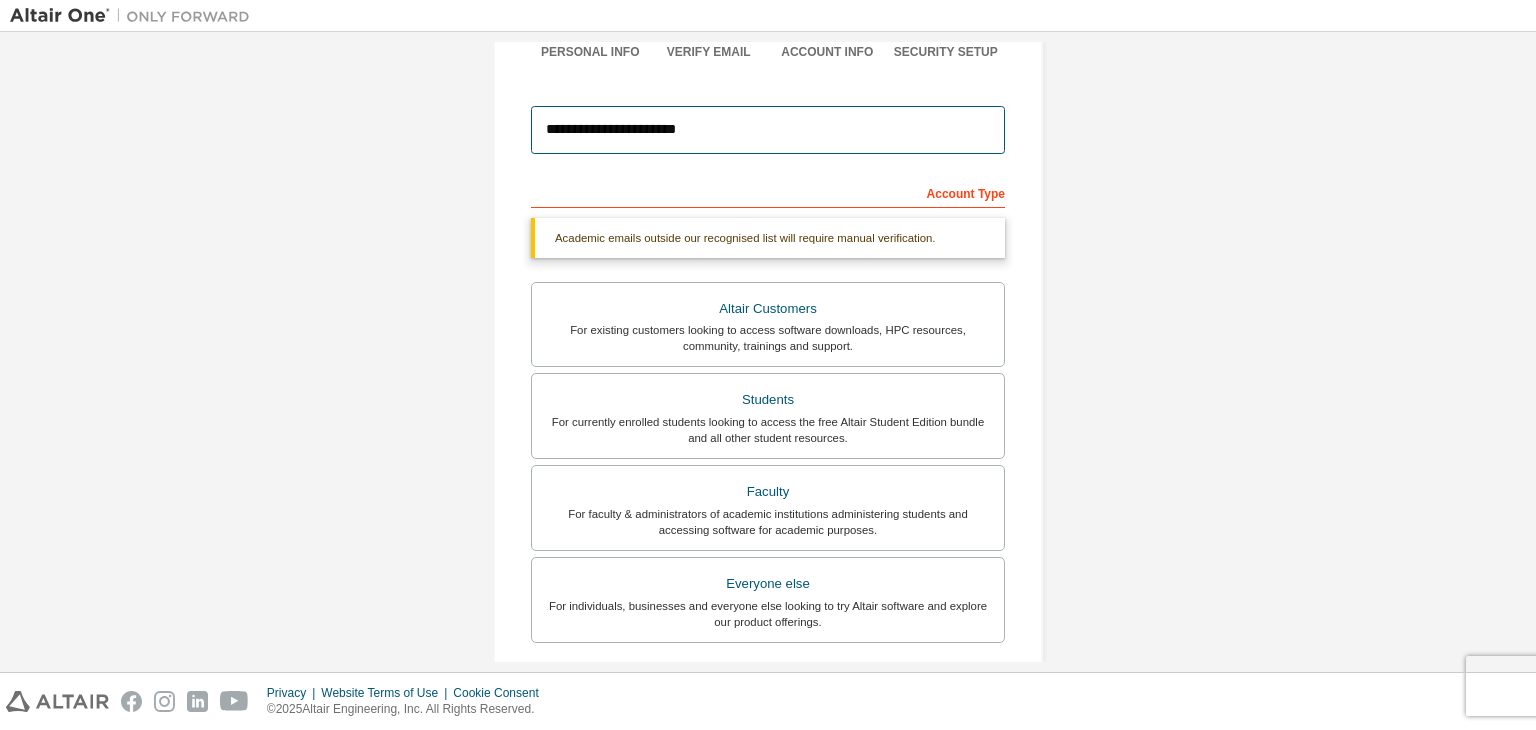 scroll, scrollTop: 320, scrollLeft: 0, axis: vertical 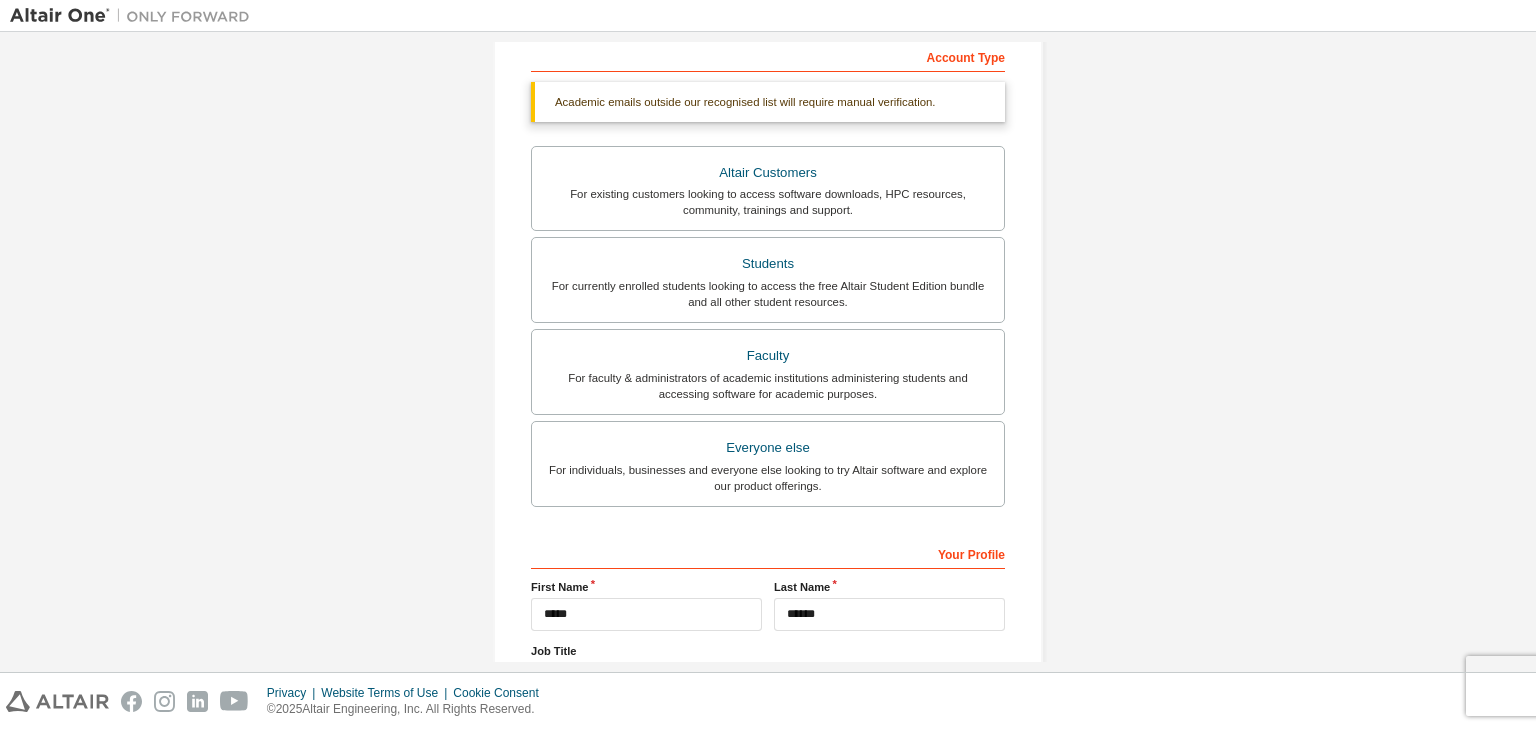 type on "**********" 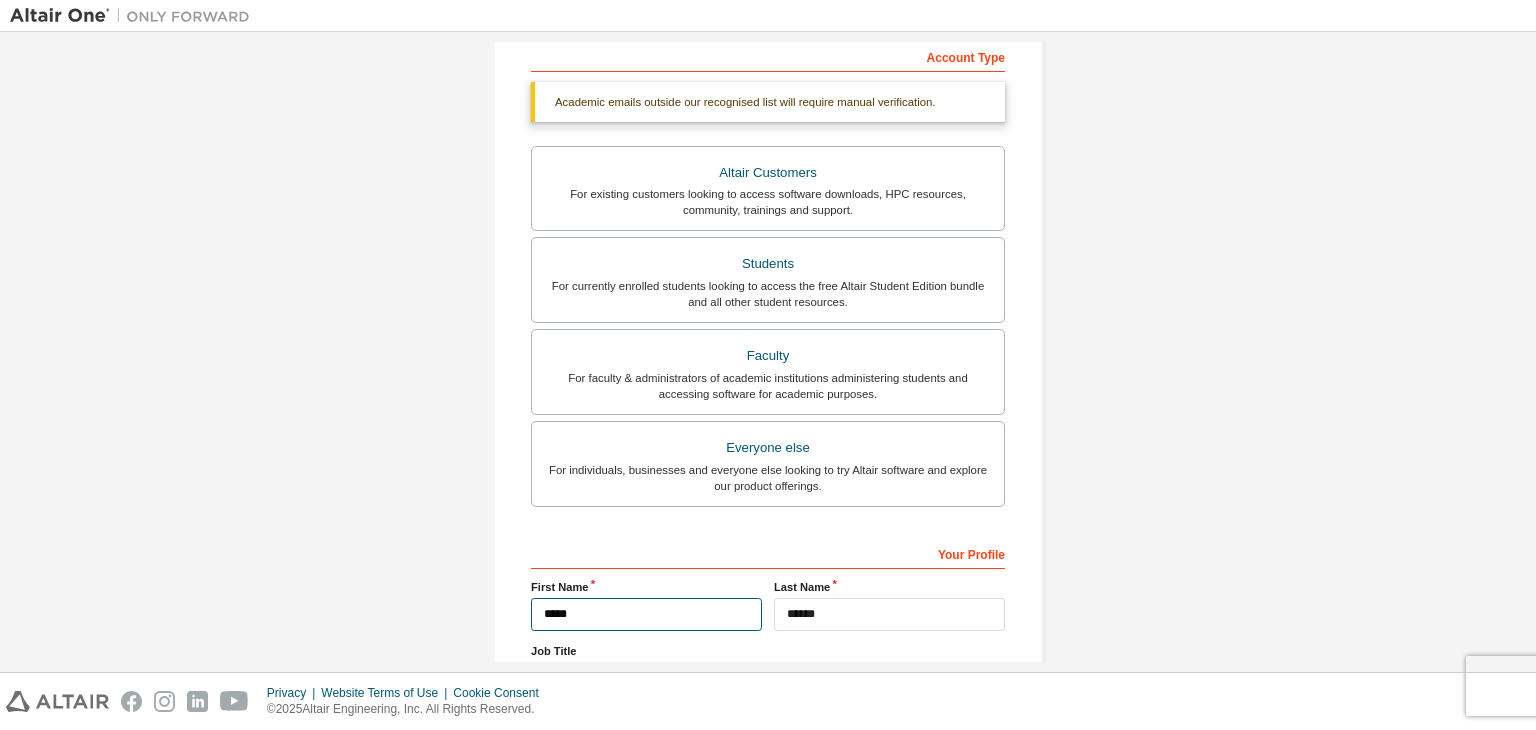 drag, startPoint x: 637, startPoint y: 614, endPoint x: 430, endPoint y: 631, distance: 207.6969 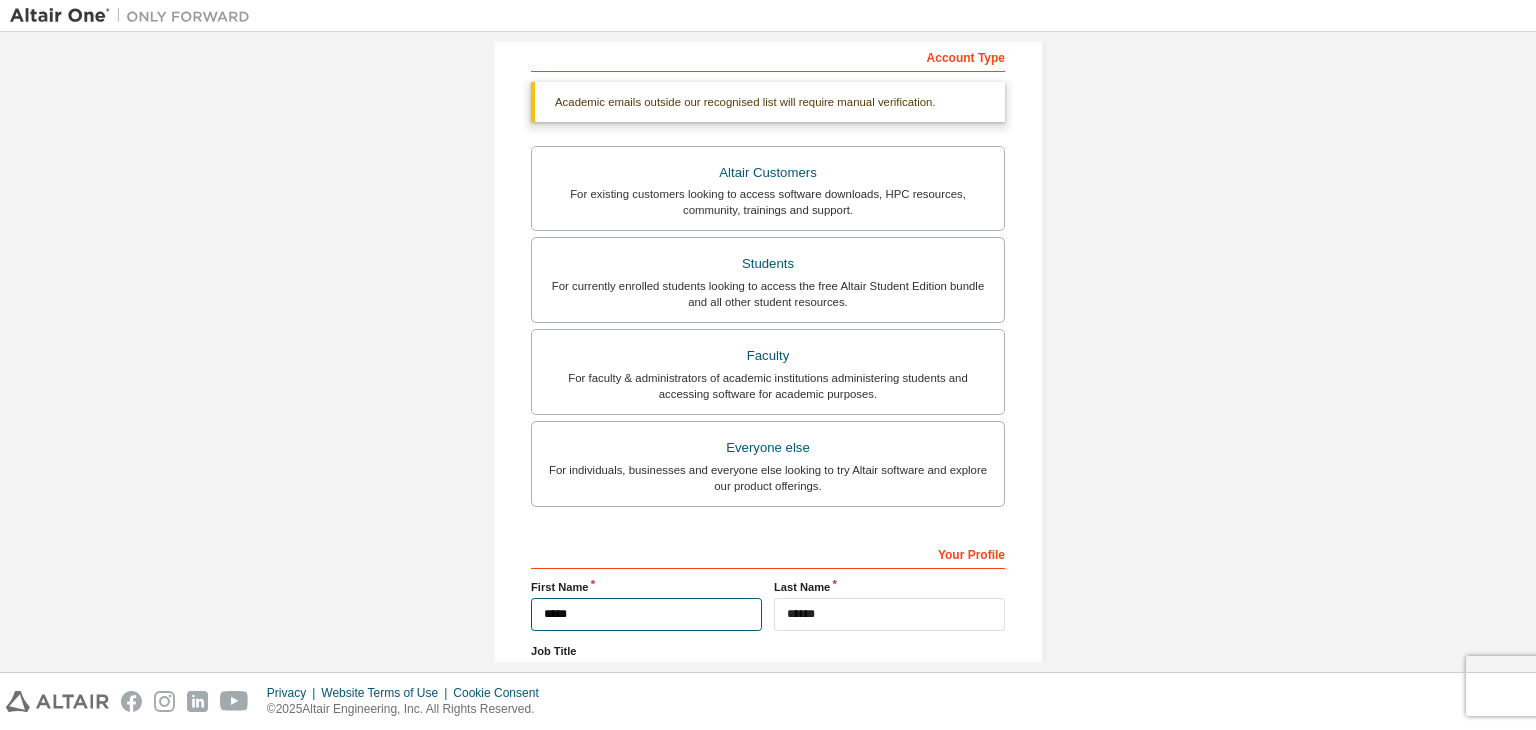 type on "*****" 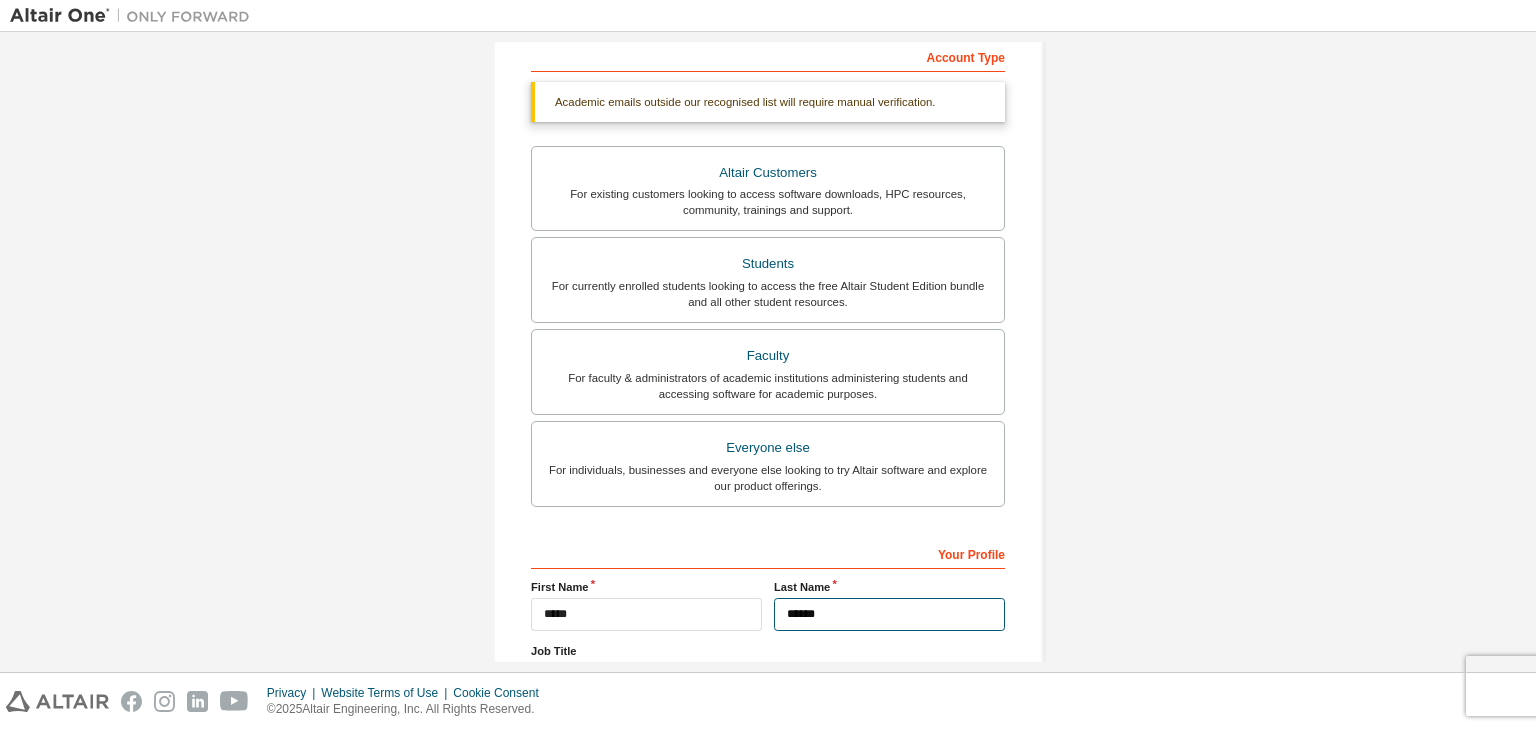 click on "******" at bounding box center (889, 614) 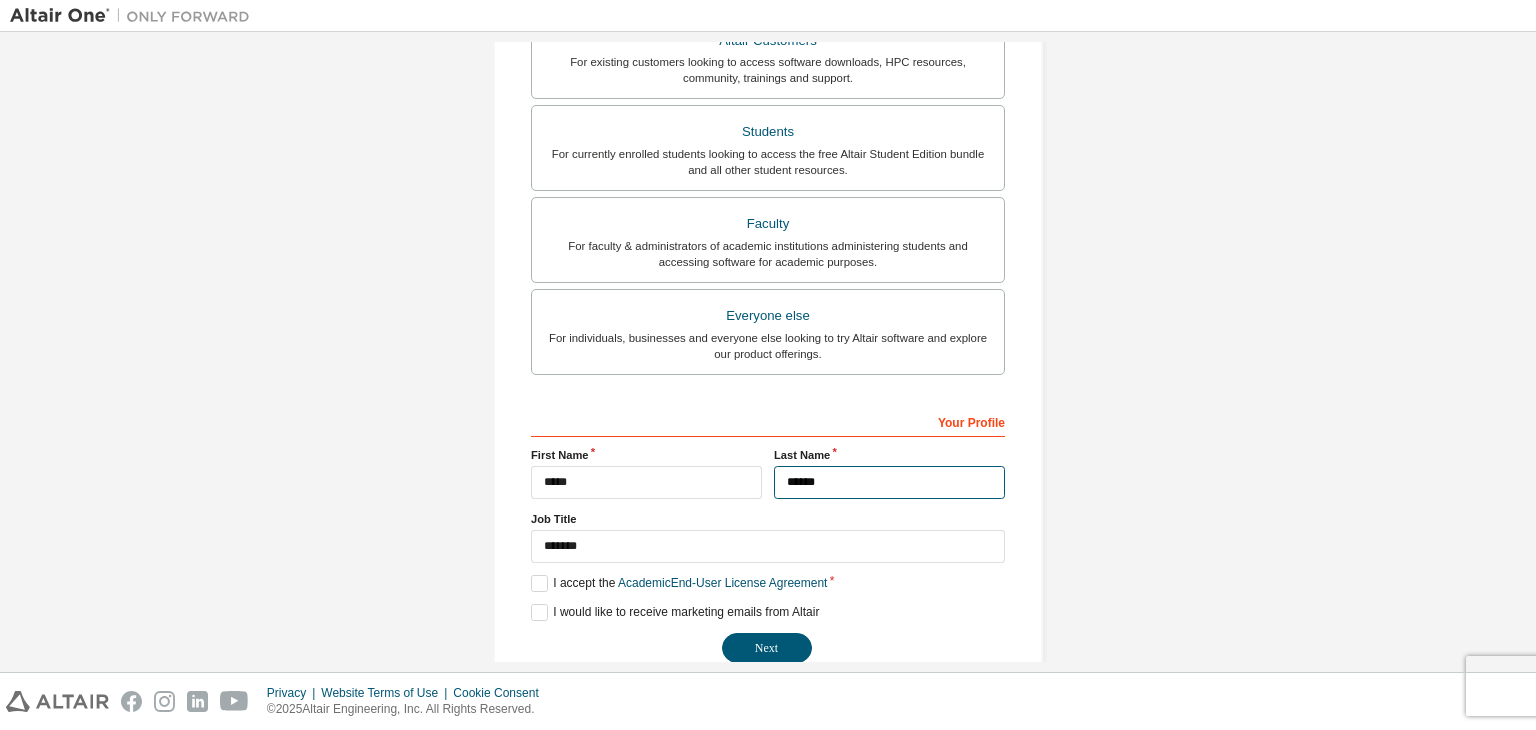 scroll, scrollTop: 487, scrollLeft: 0, axis: vertical 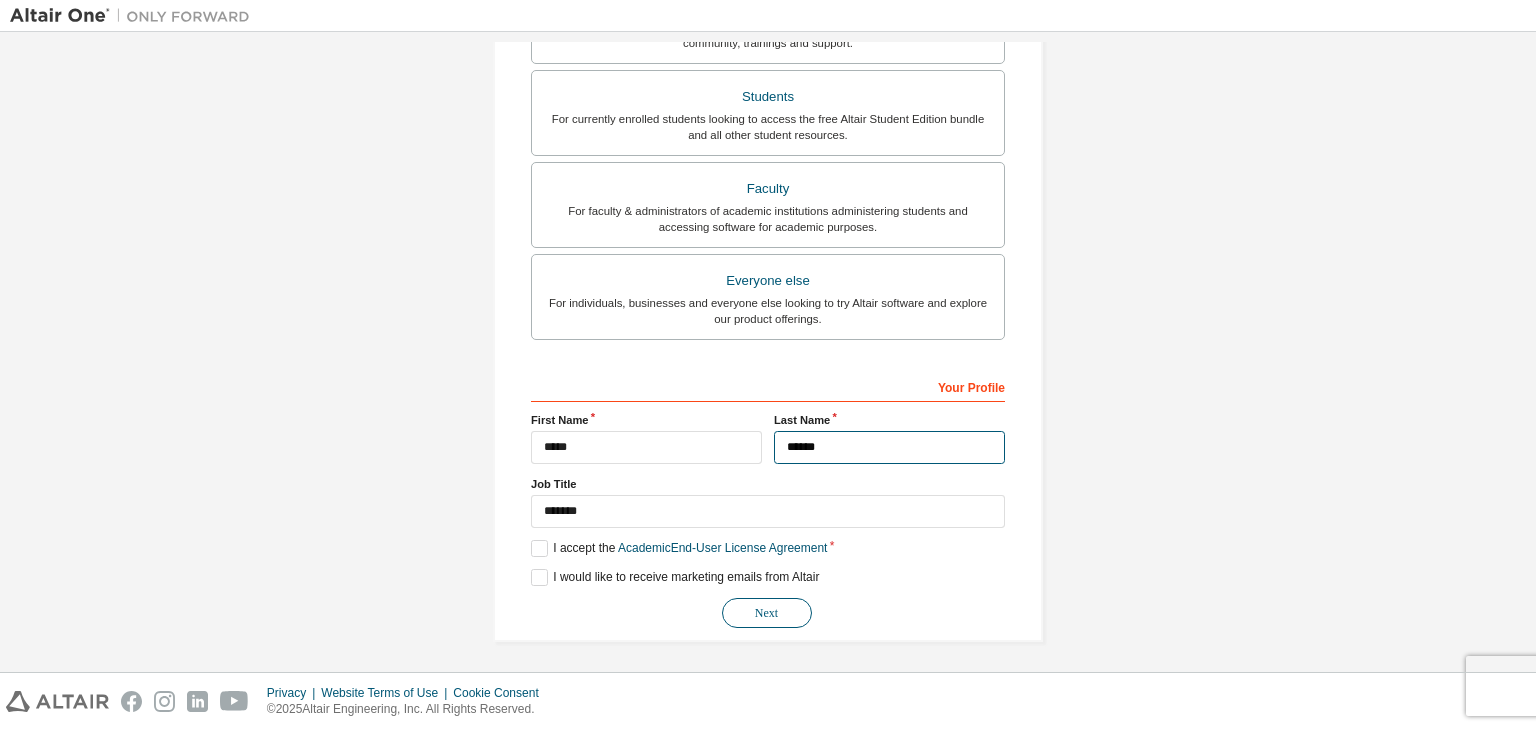 type on "******" 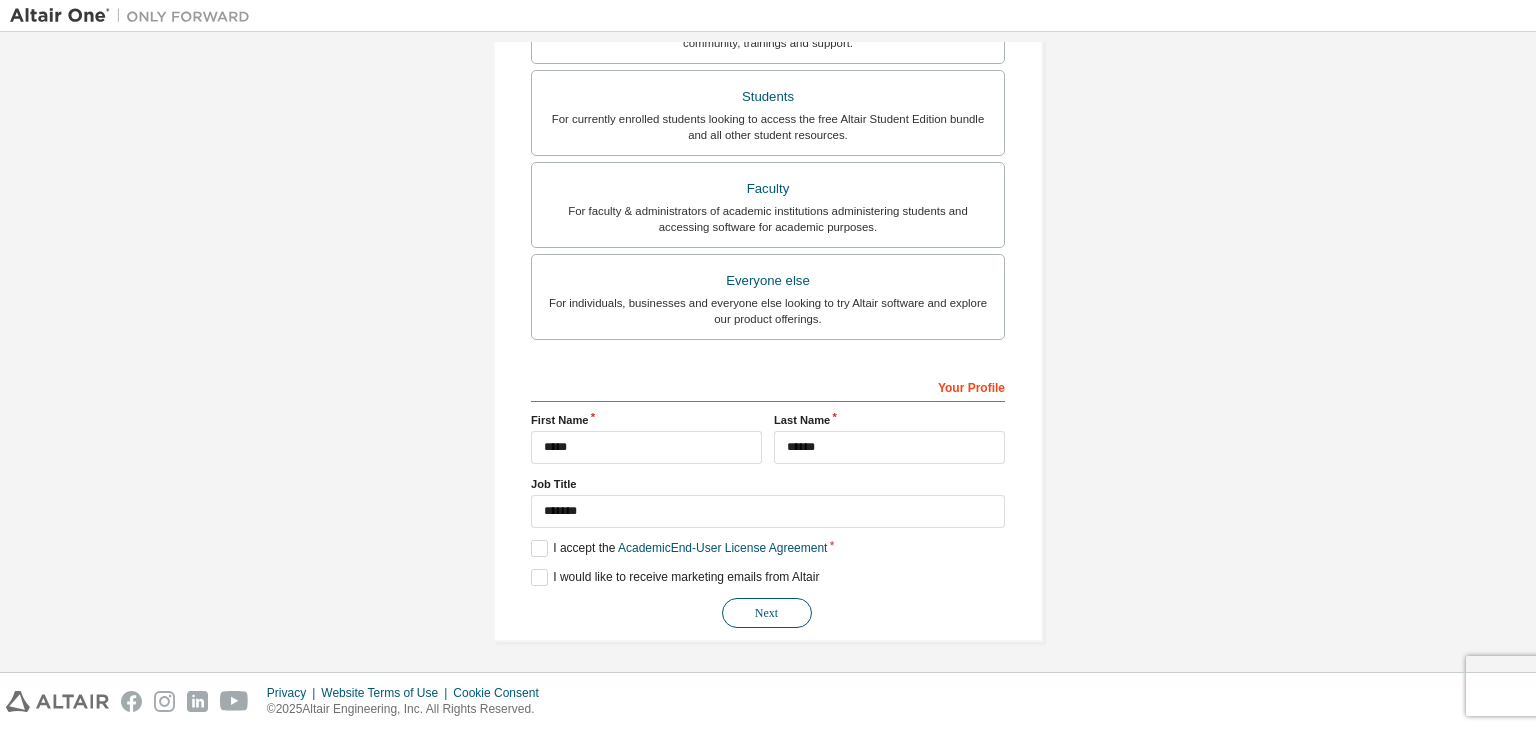 click on "Next" at bounding box center (767, 613) 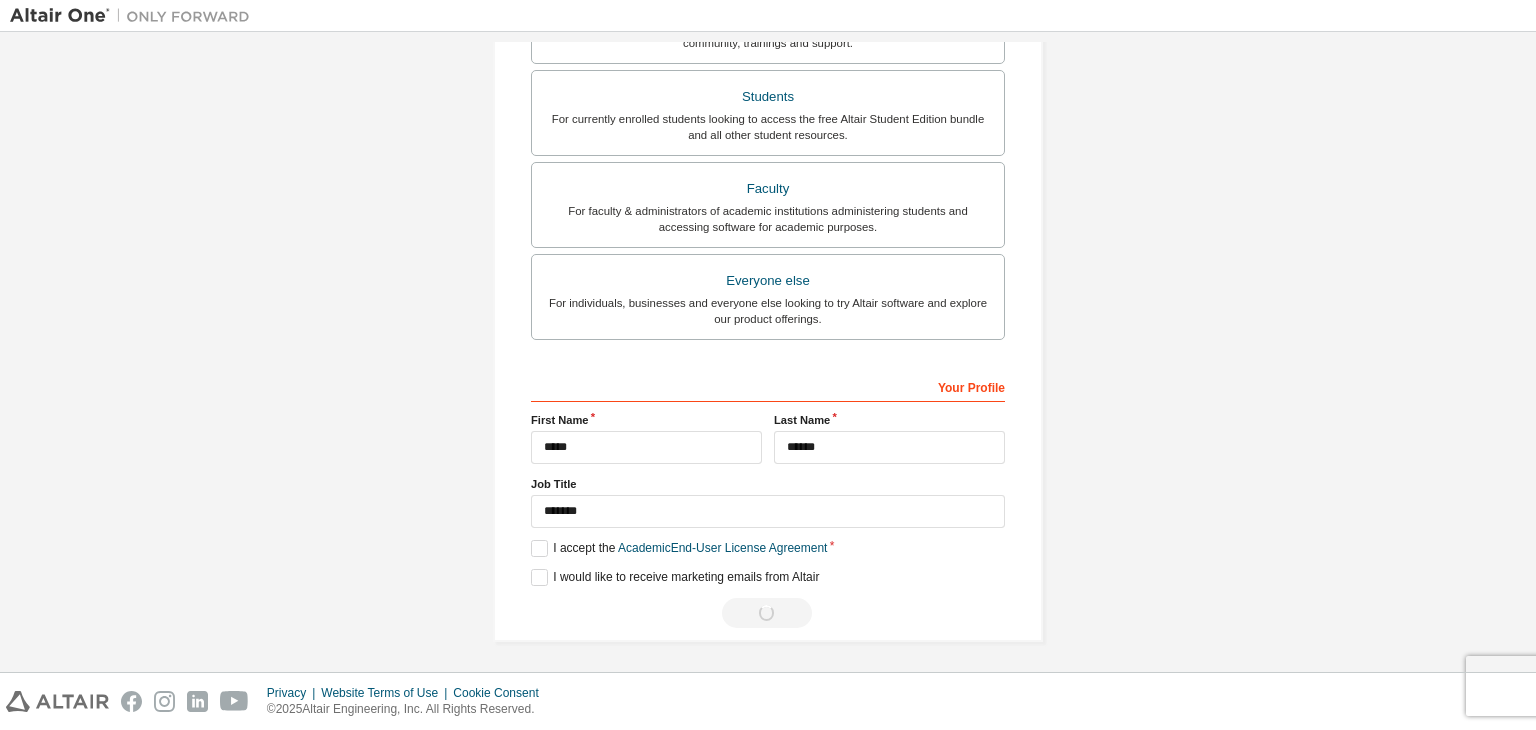 scroll, scrollTop: 0, scrollLeft: 0, axis: both 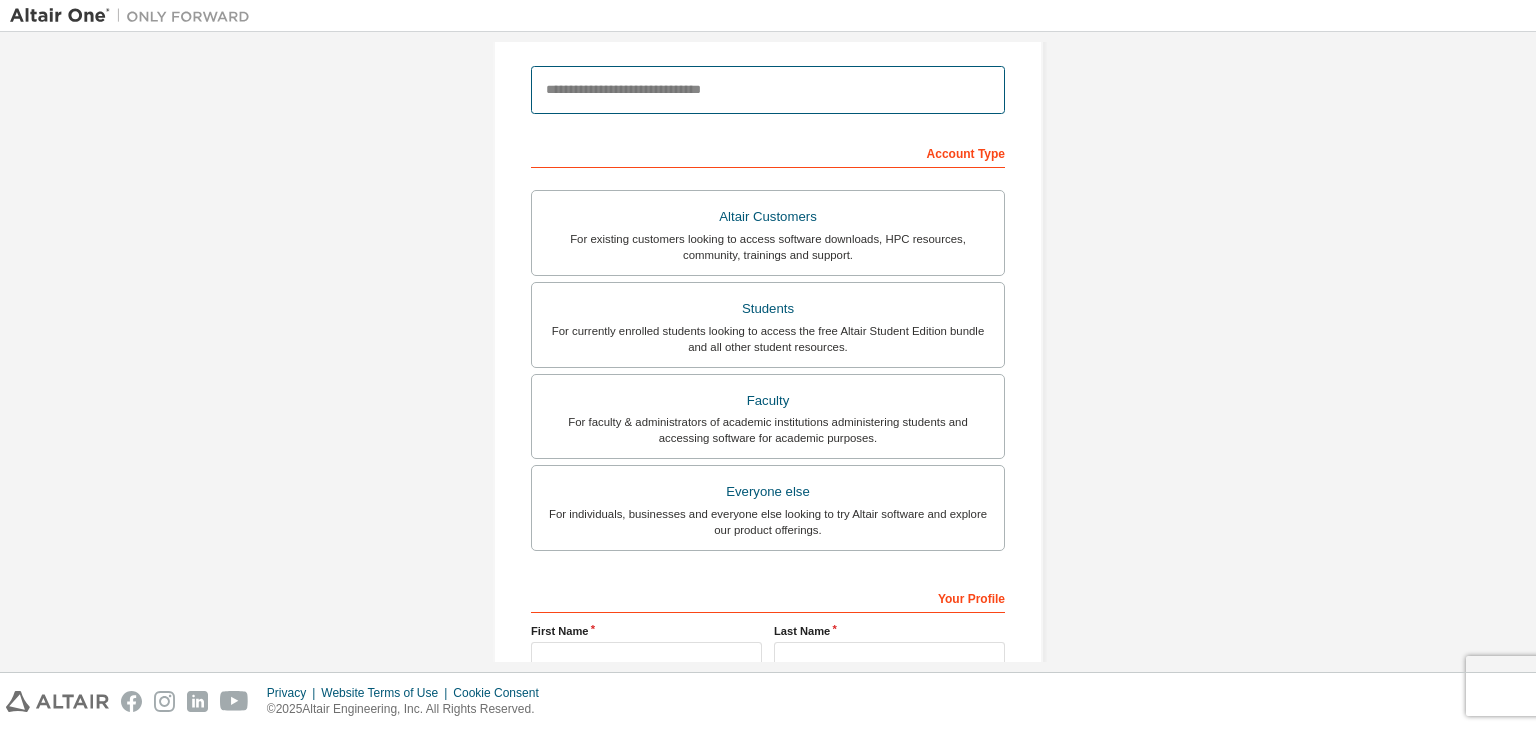 click at bounding box center (768, 90) 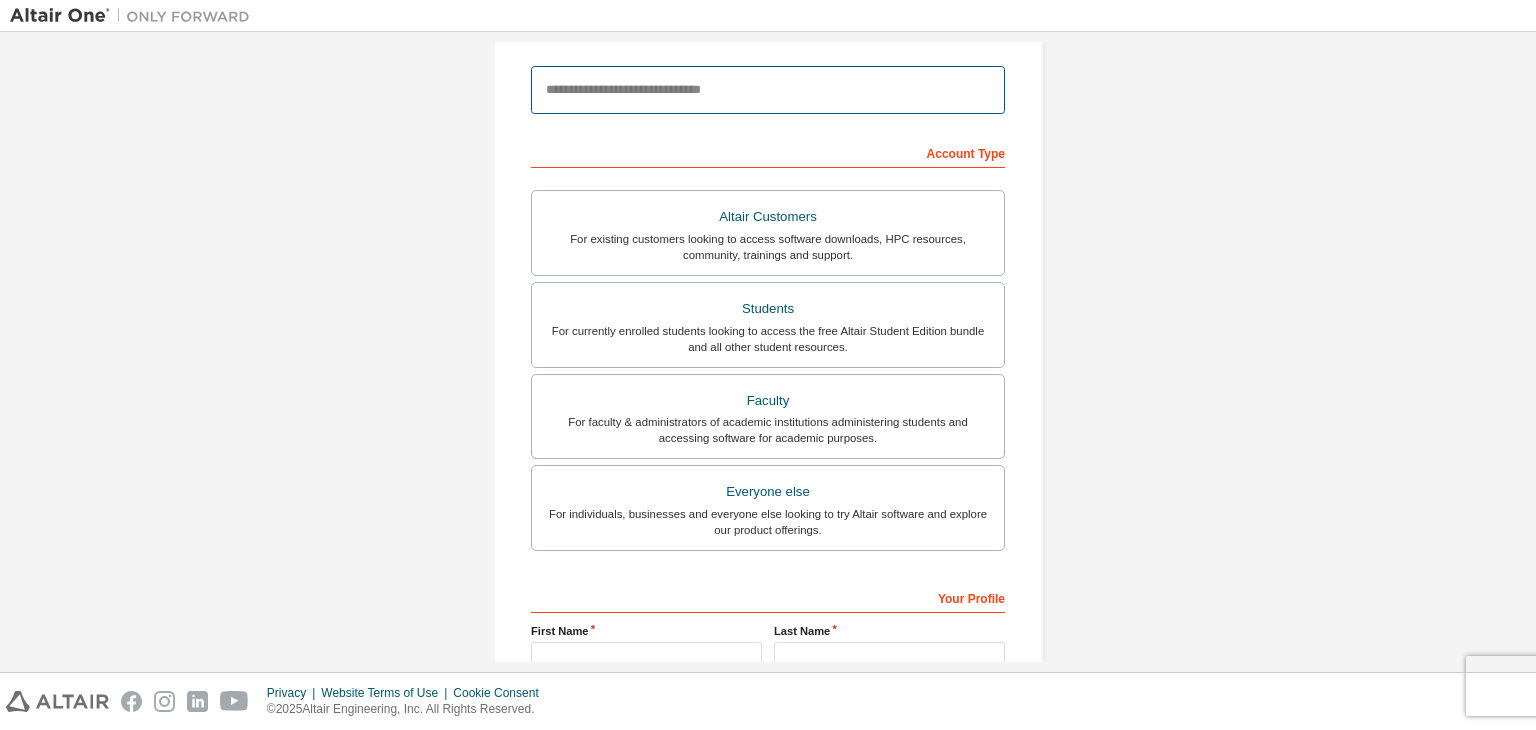 type on "**********" 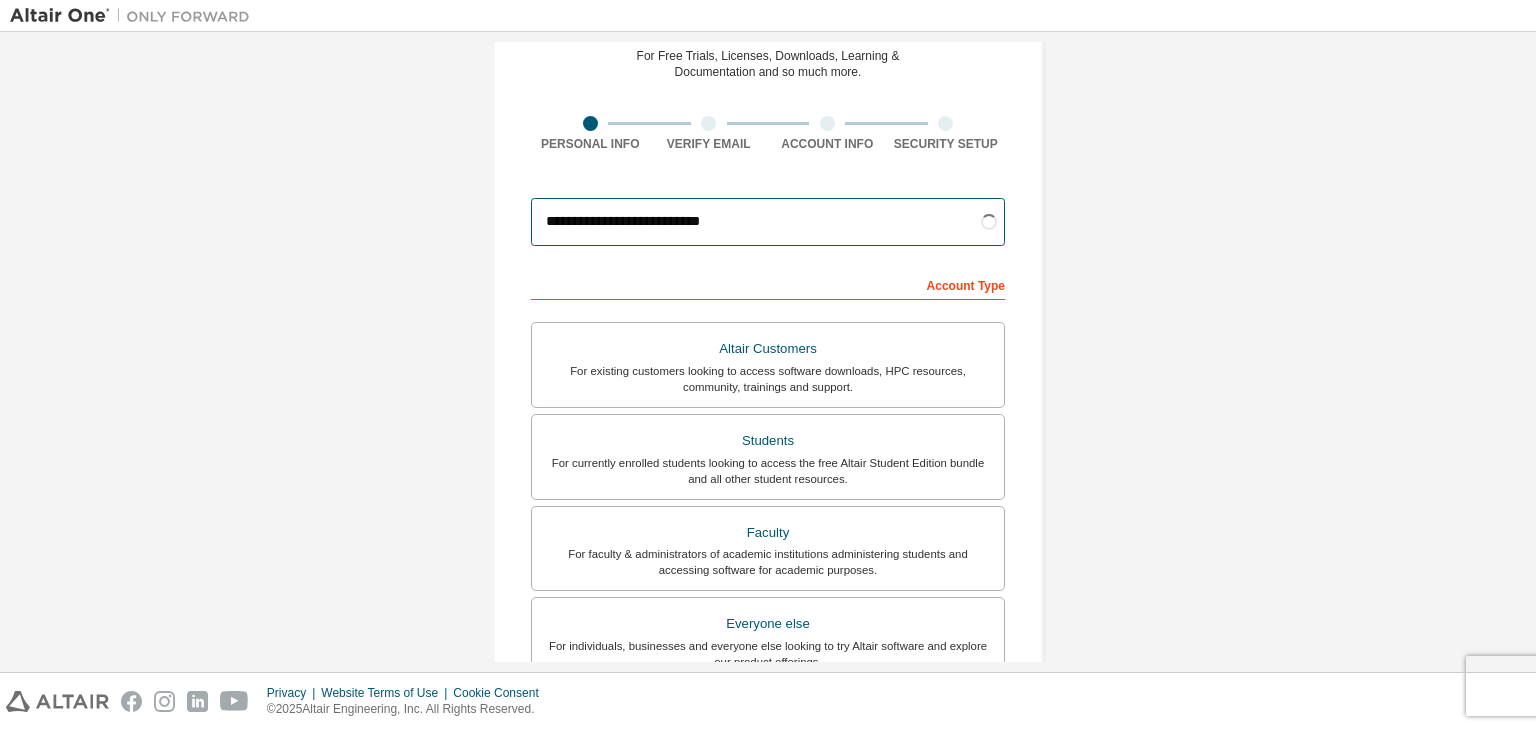scroll, scrollTop: 0, scrollLeft: 0, axis: both 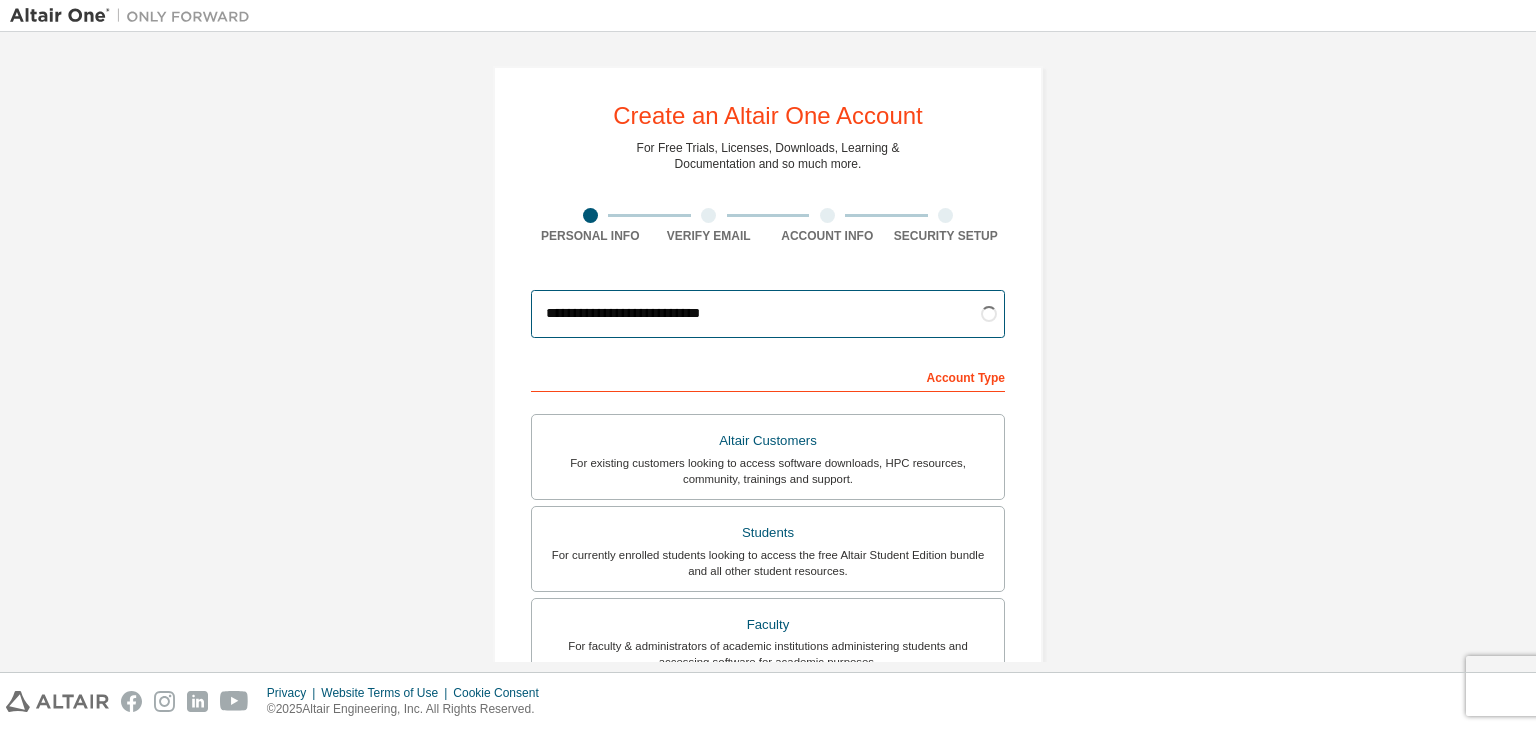 drag, startPoint x: 748, startPoint y: 309, endPoint x: 479, endPoint y: 309, distance: 269 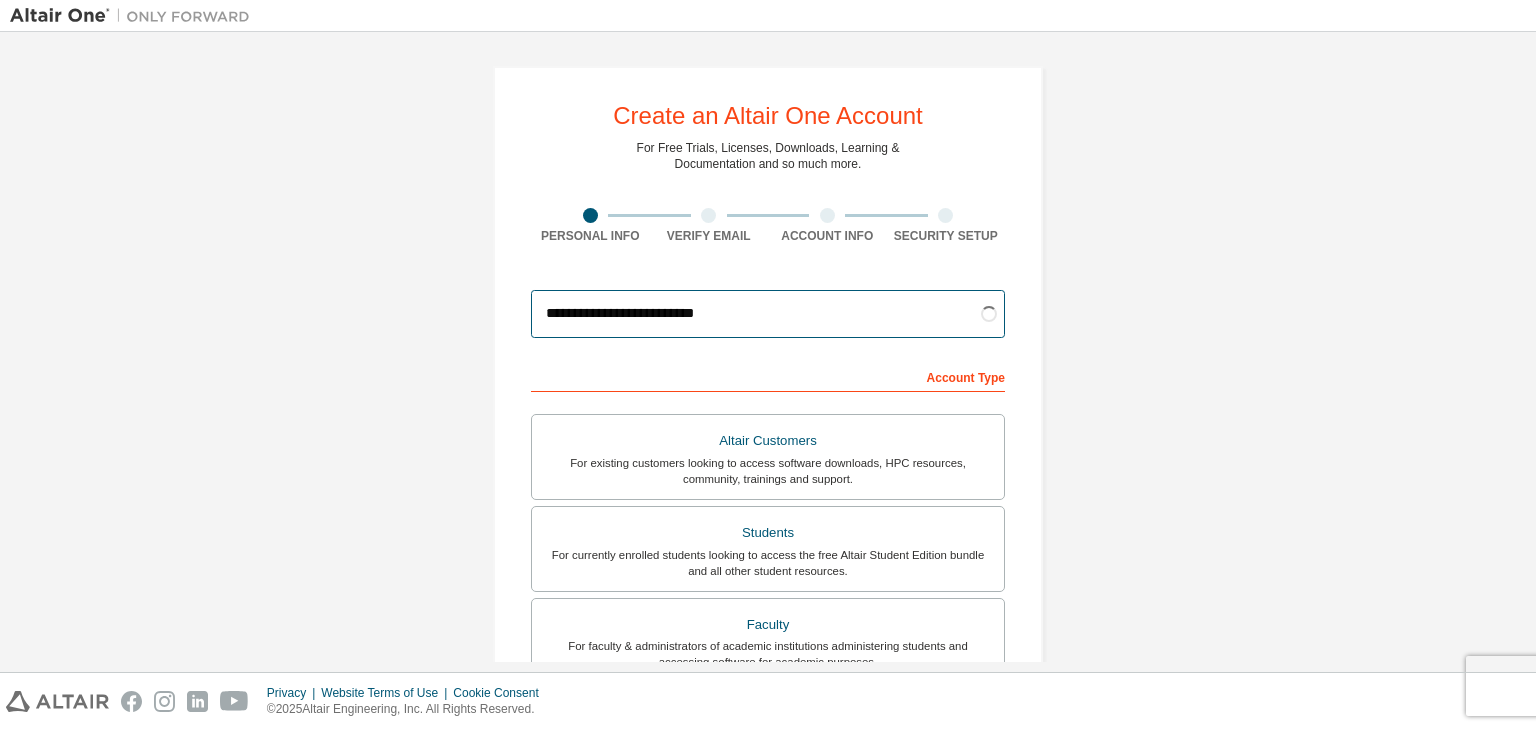 type on "**********" 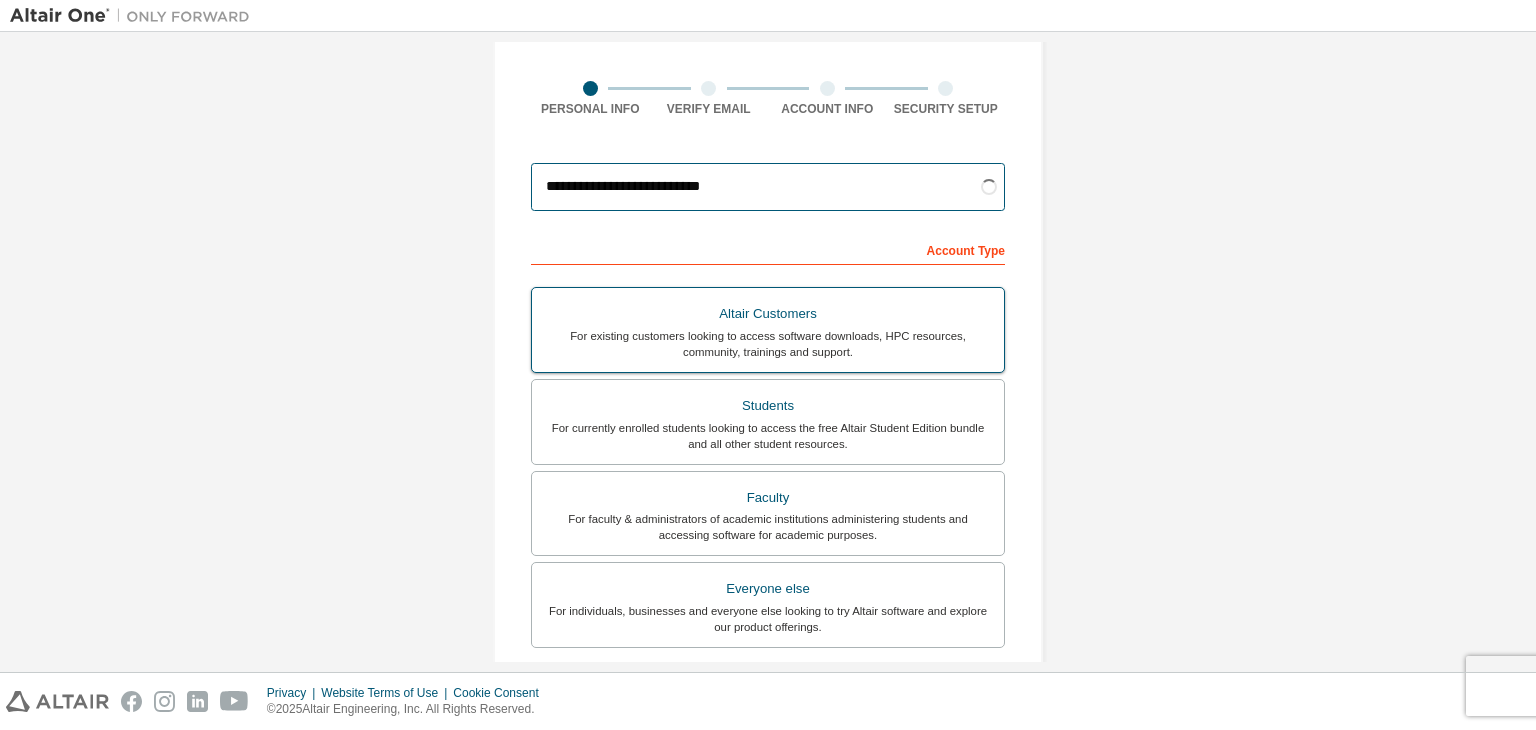 scroll, scrollTop: 128, scrollLeft: 0, axis: vertical 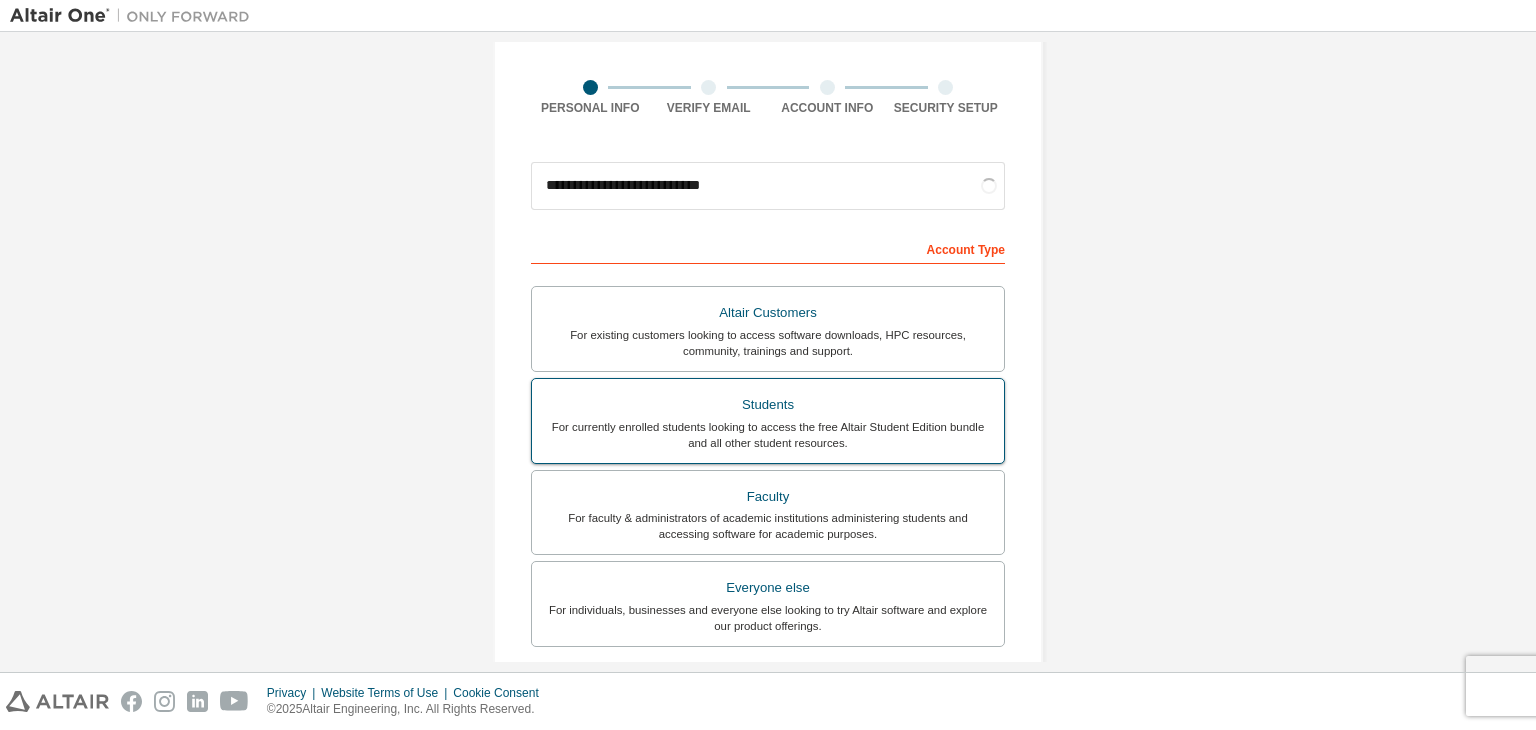 click on "Students" at bounding box center [768, 405] 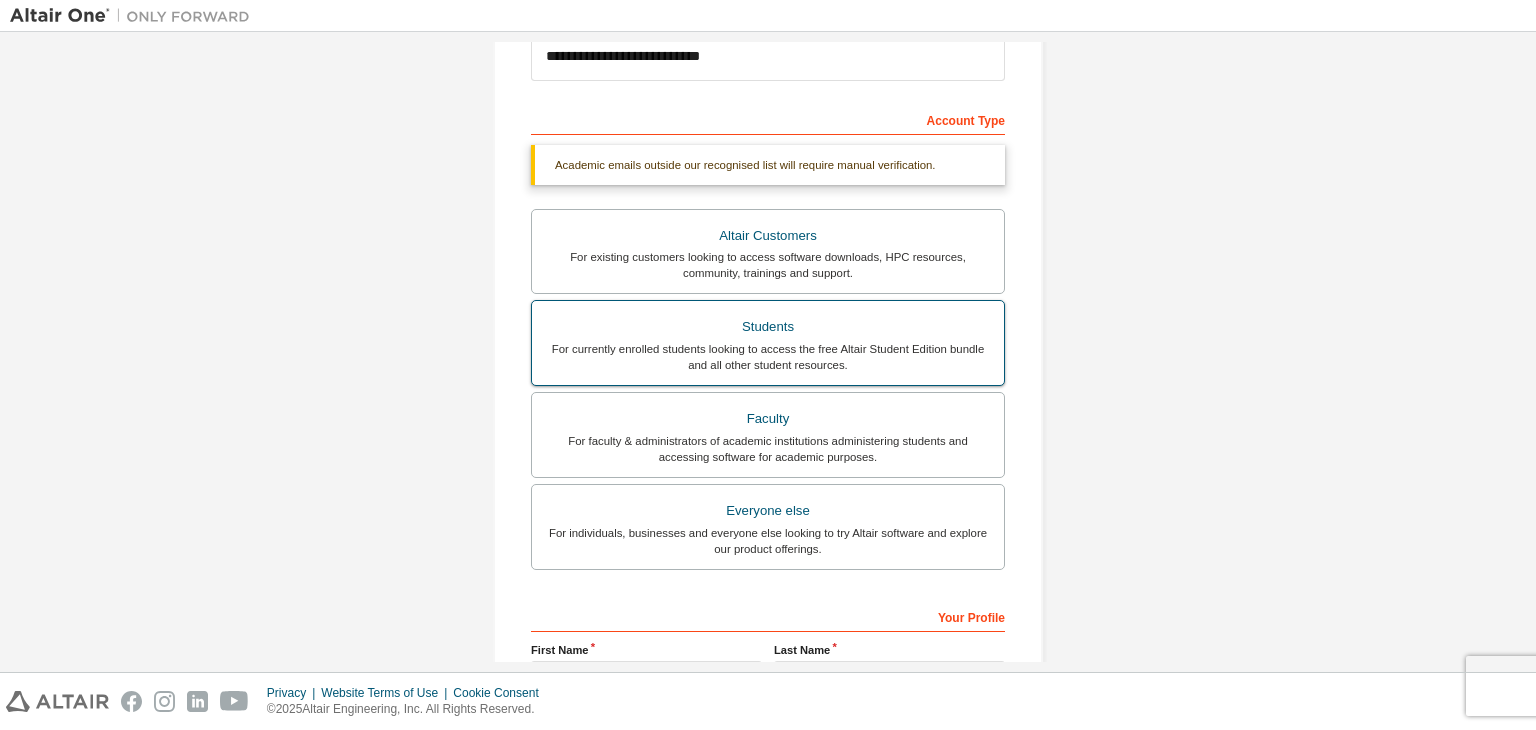 scroll, scrollTop: 311, scrollLeft: 0, axis: vertical 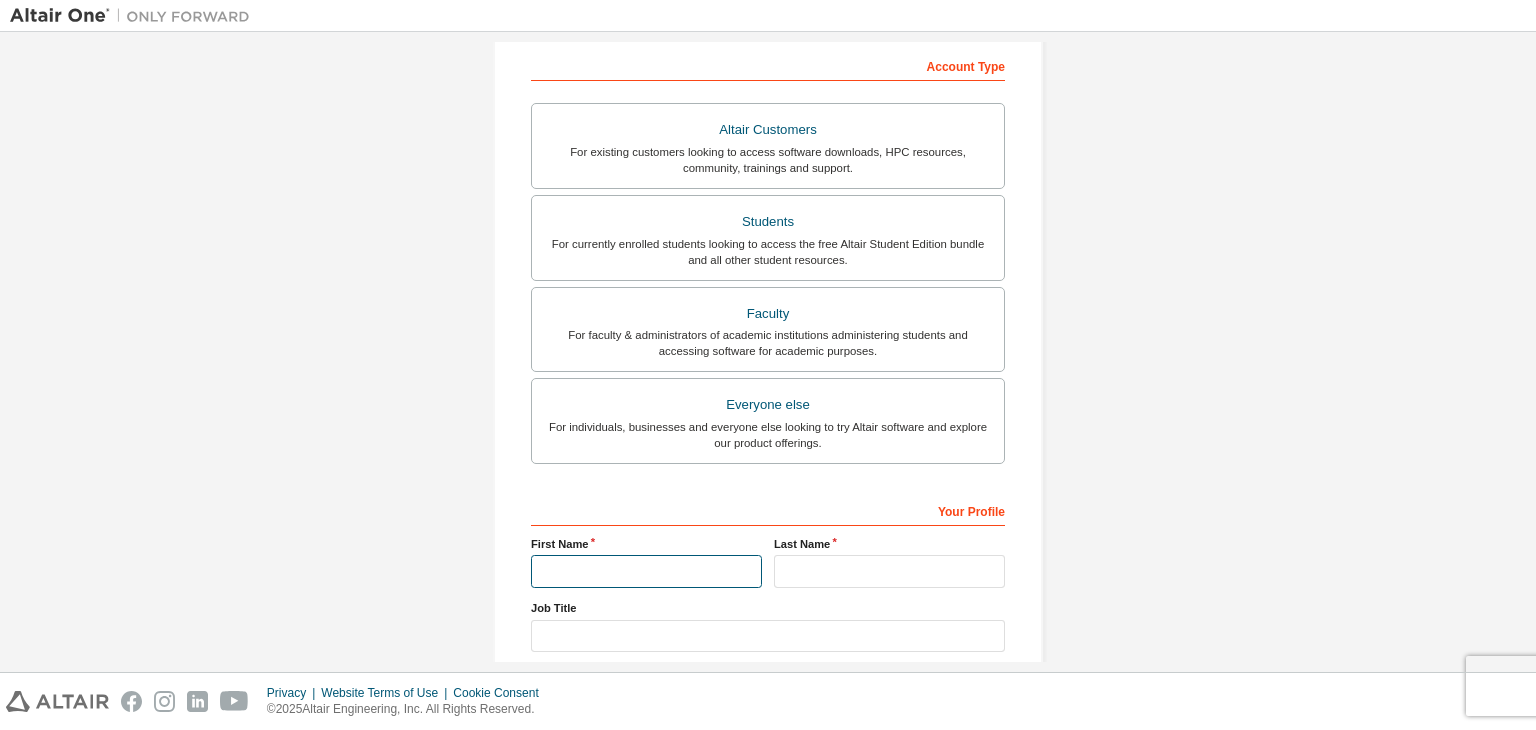 click at bounding box center (646, 571) 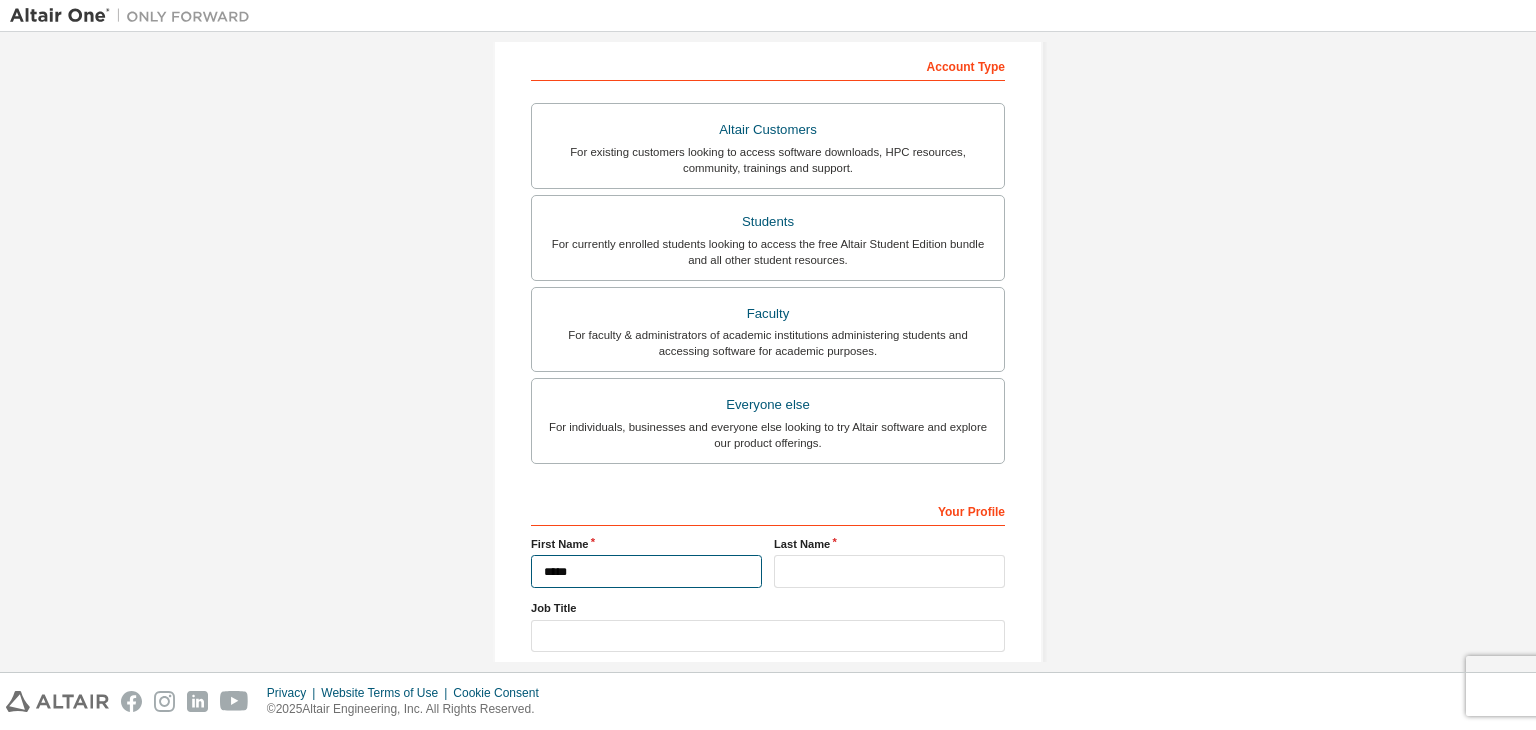 type on "******" 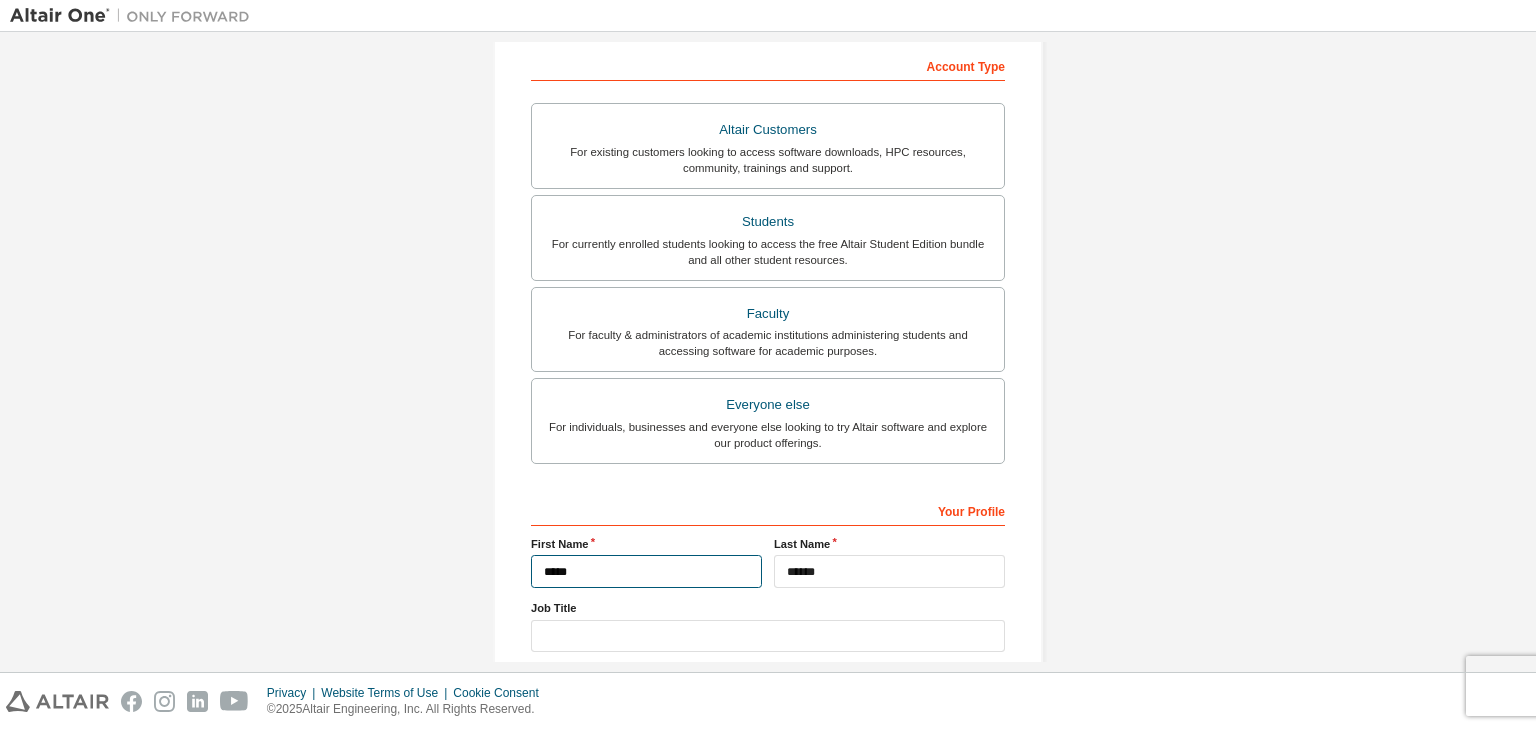 drag, startPoint x: 645, startPoint y: 573, endPoint x: 383, endPoint y: 533, distance: 265.03586 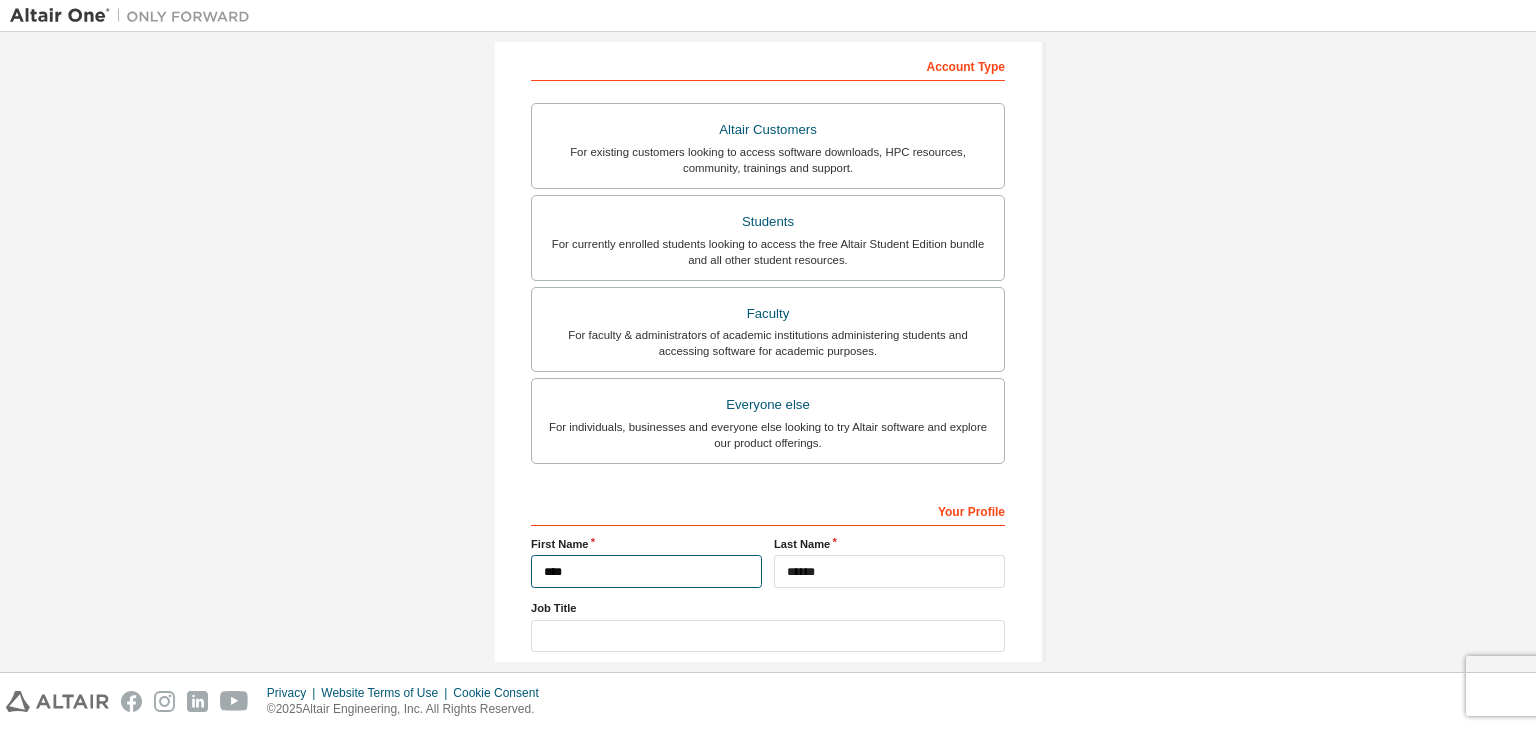 type on "*****" 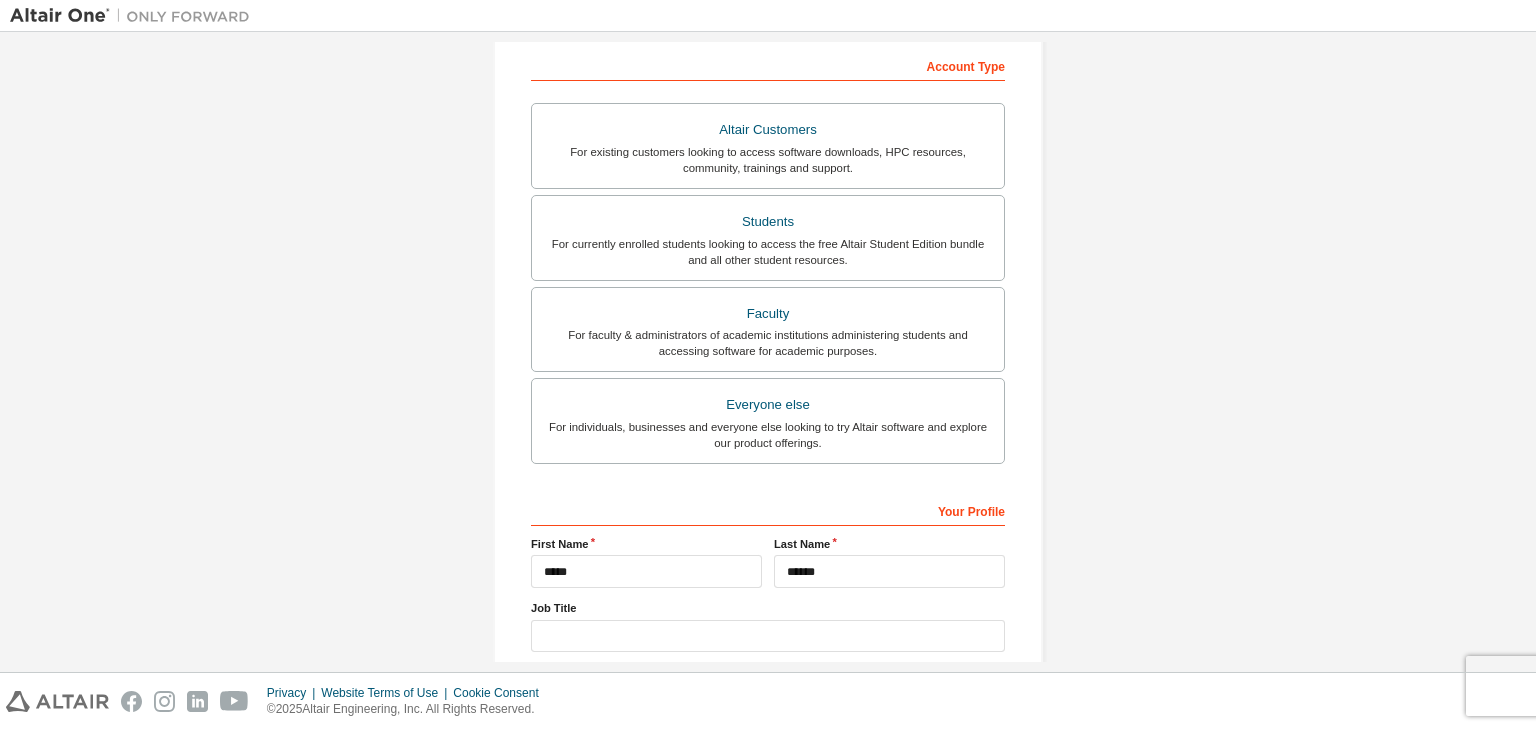 click on "Last Name ******" at bounding box center [889, 562] 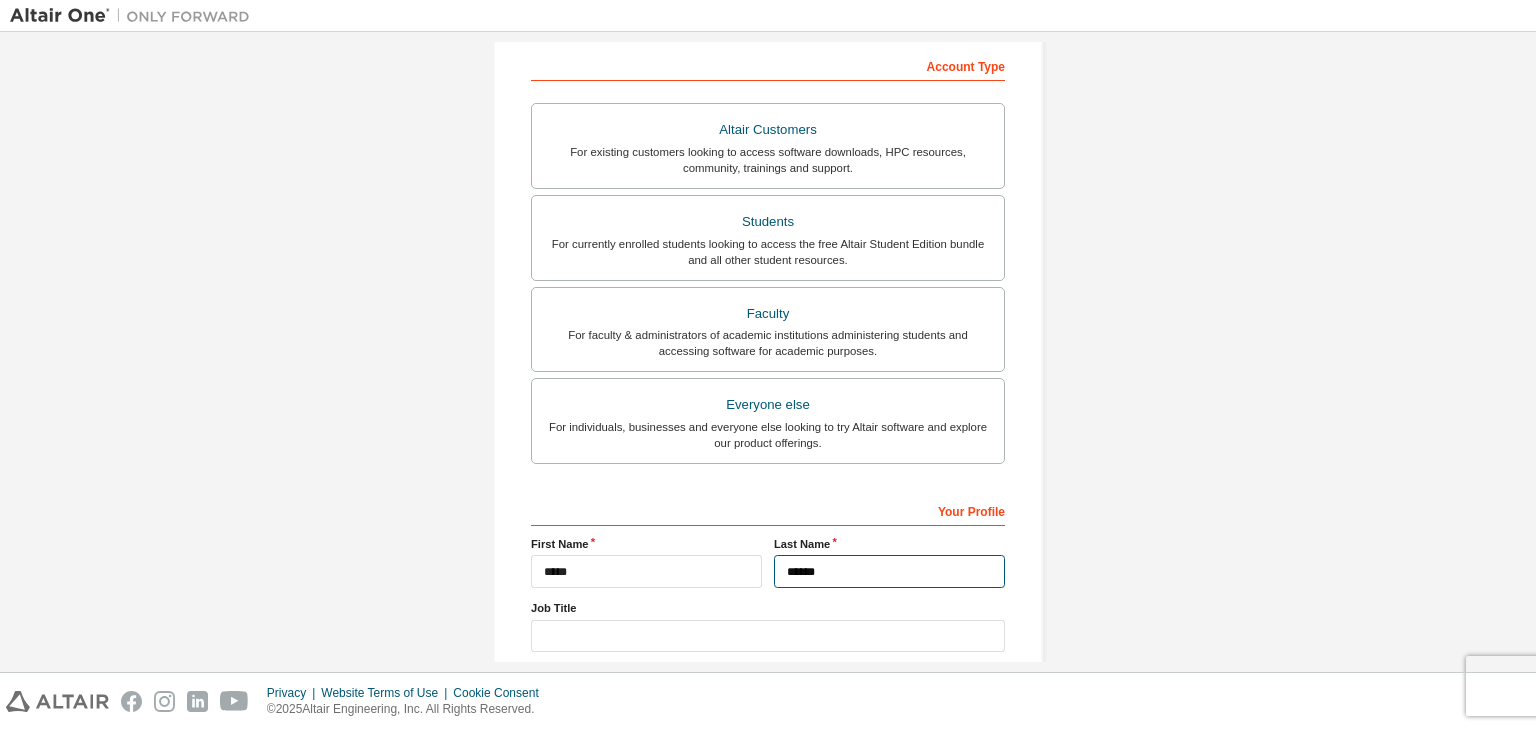 click on "******" at bounding box center [889, 571] 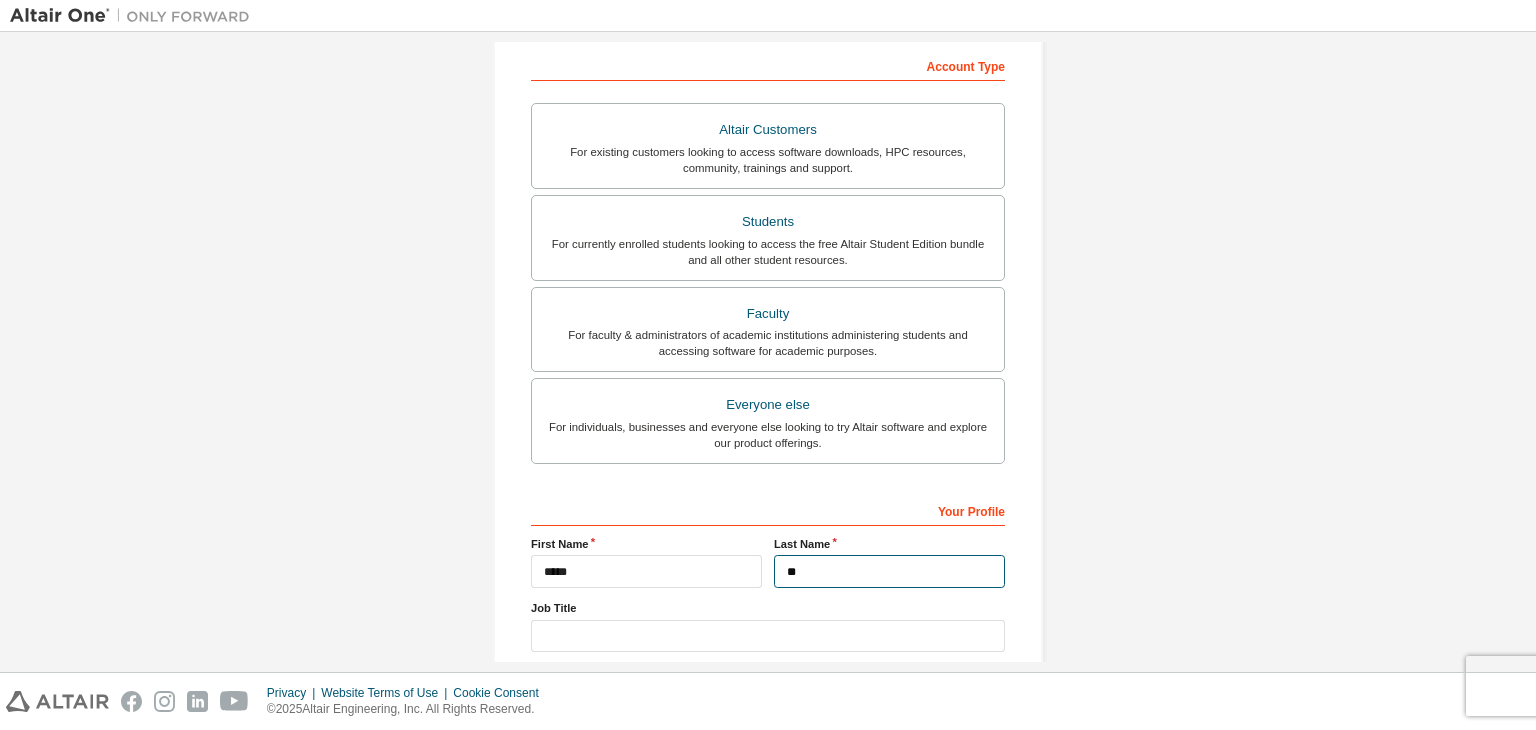 type on "*" 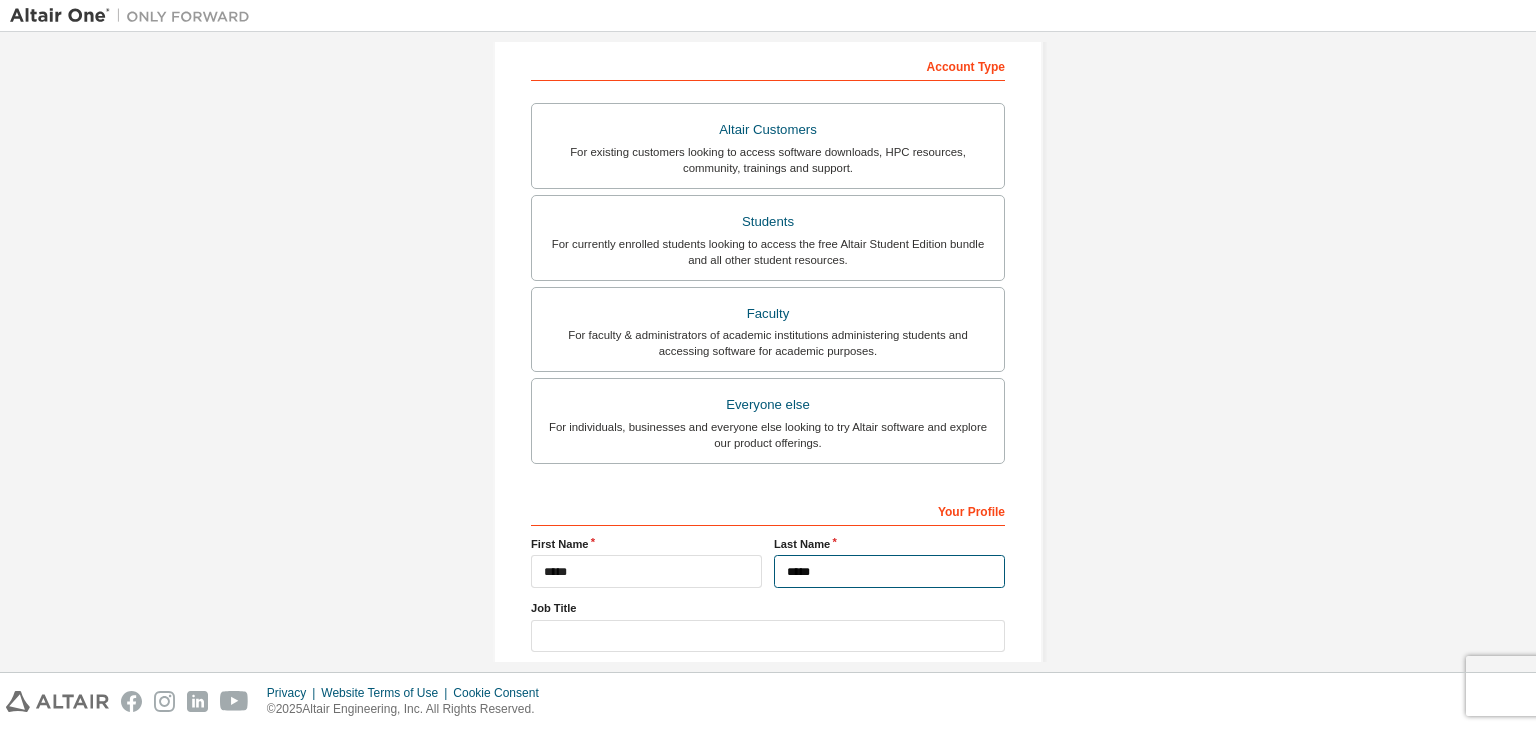 type on "******" 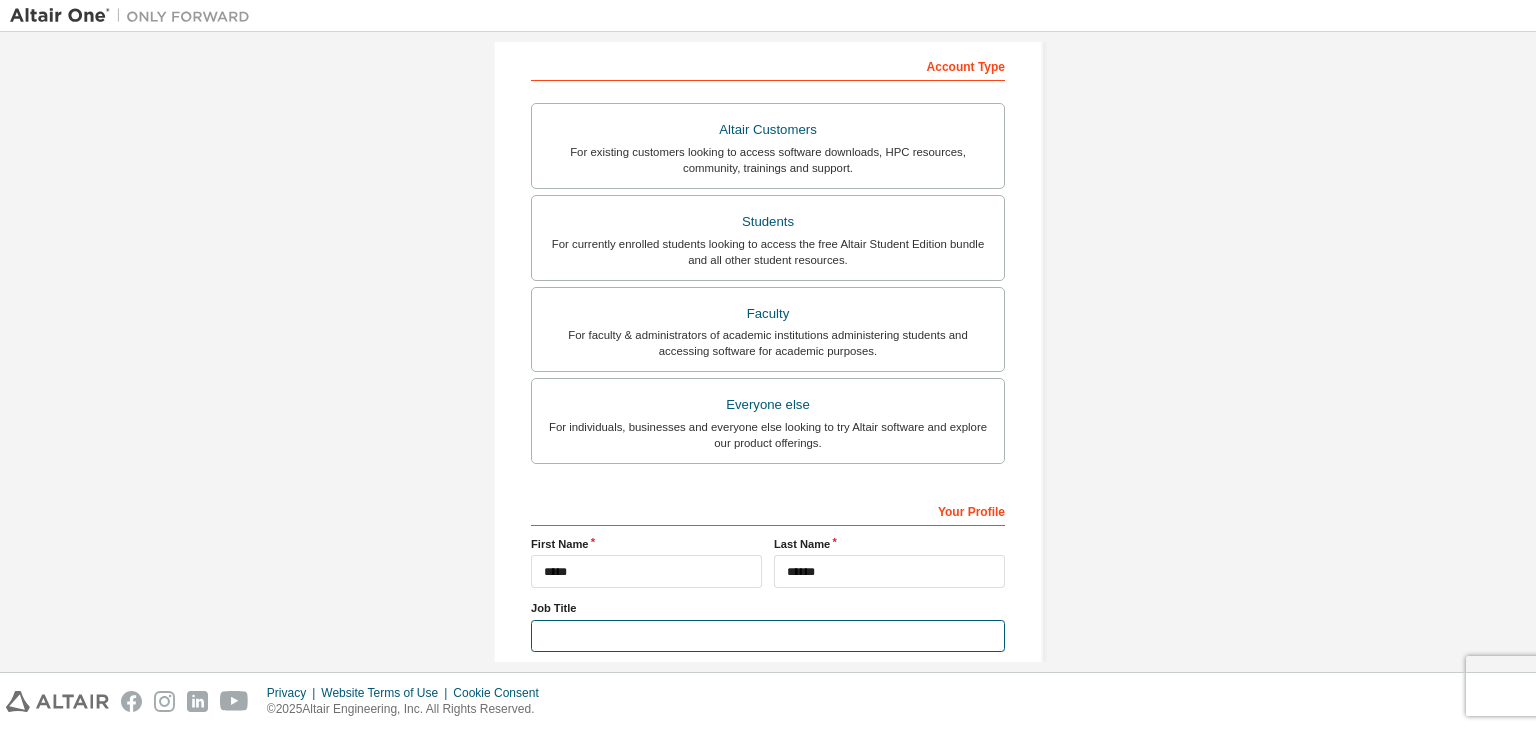 click at bounding box center [768, 636] 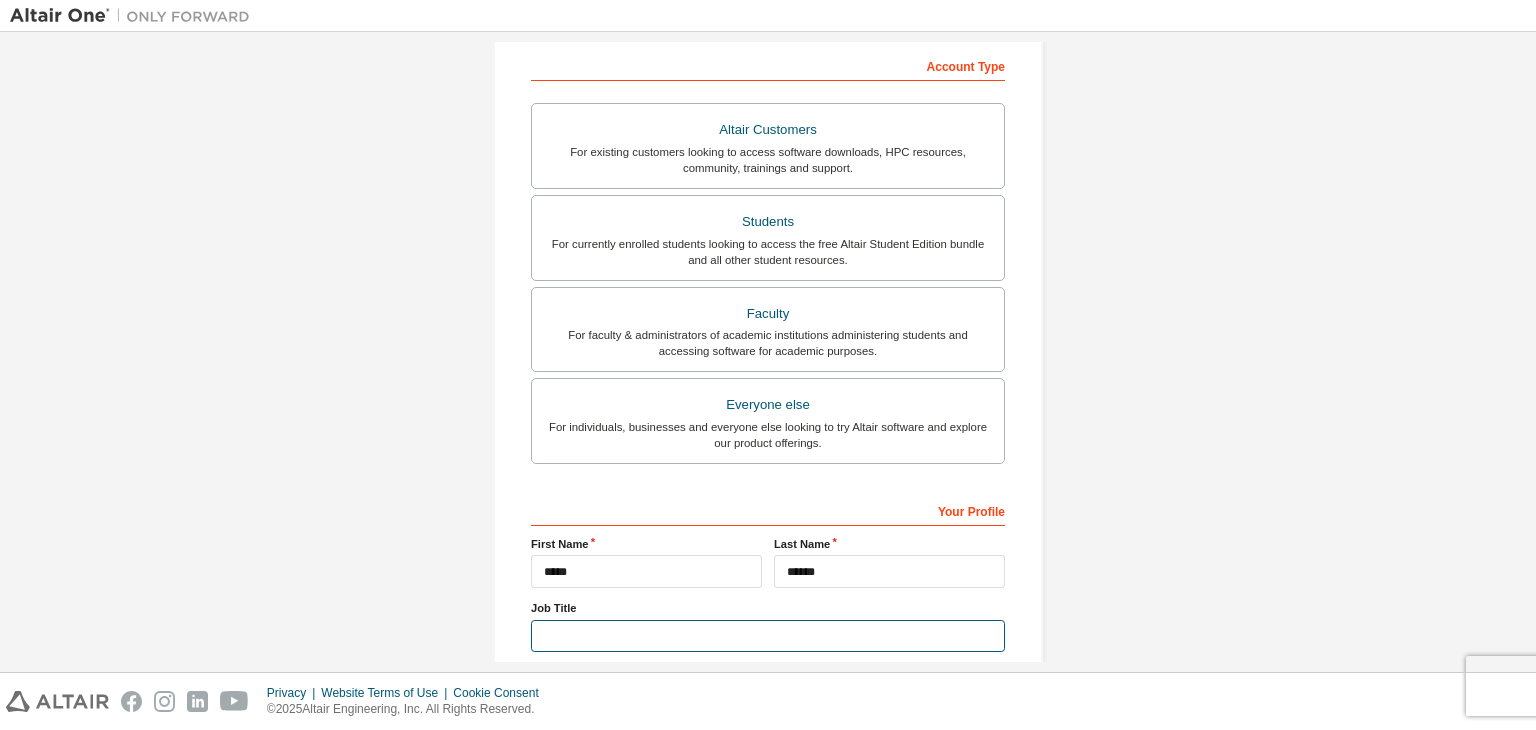 type on "*******" 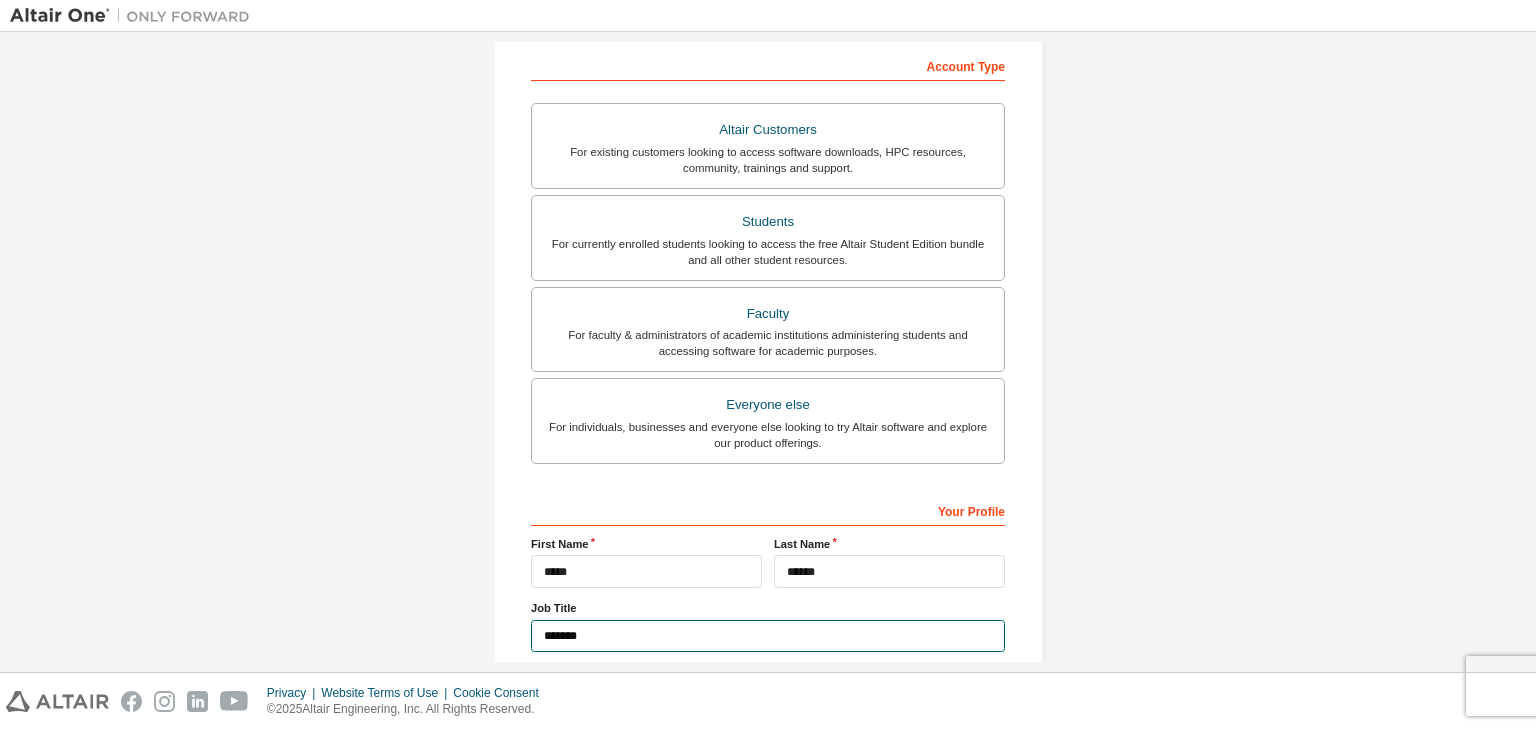 drag, startPoint x: 635, startPoint y: 630, endPoint x: 360, endPoint y: 610, distance: 275.72632 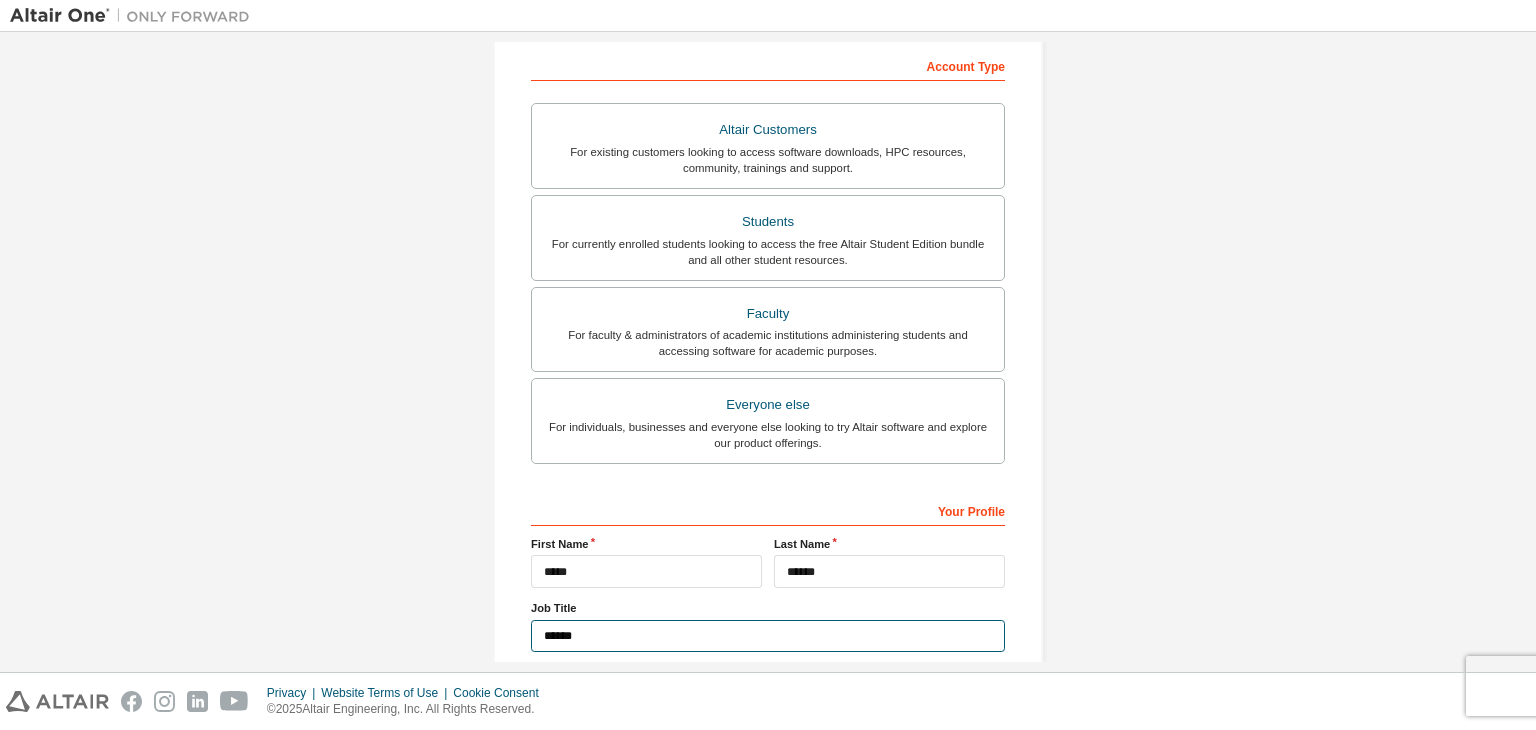 type on "*******" 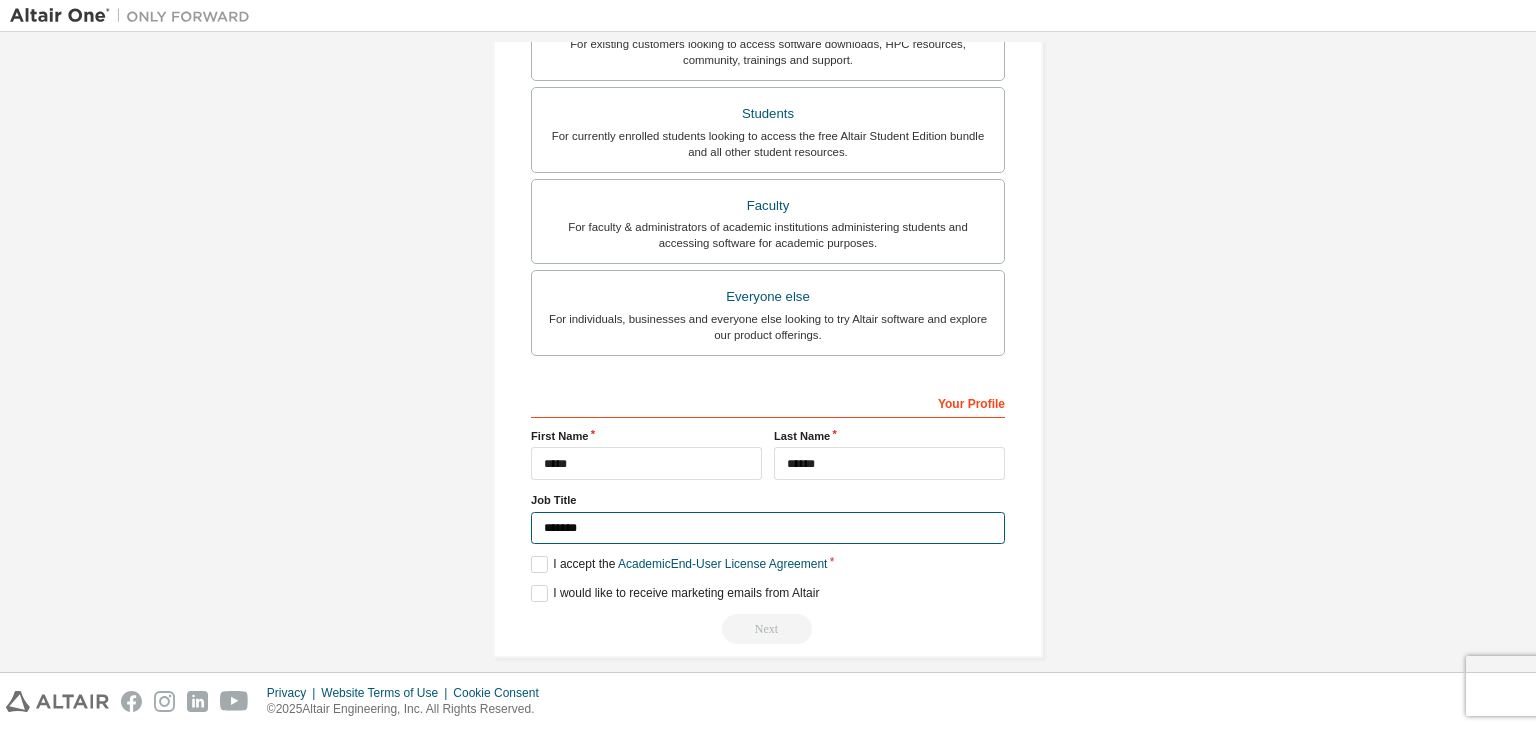 scroll, scrollTop: 435, scrollLeft: 0, axis: vertical 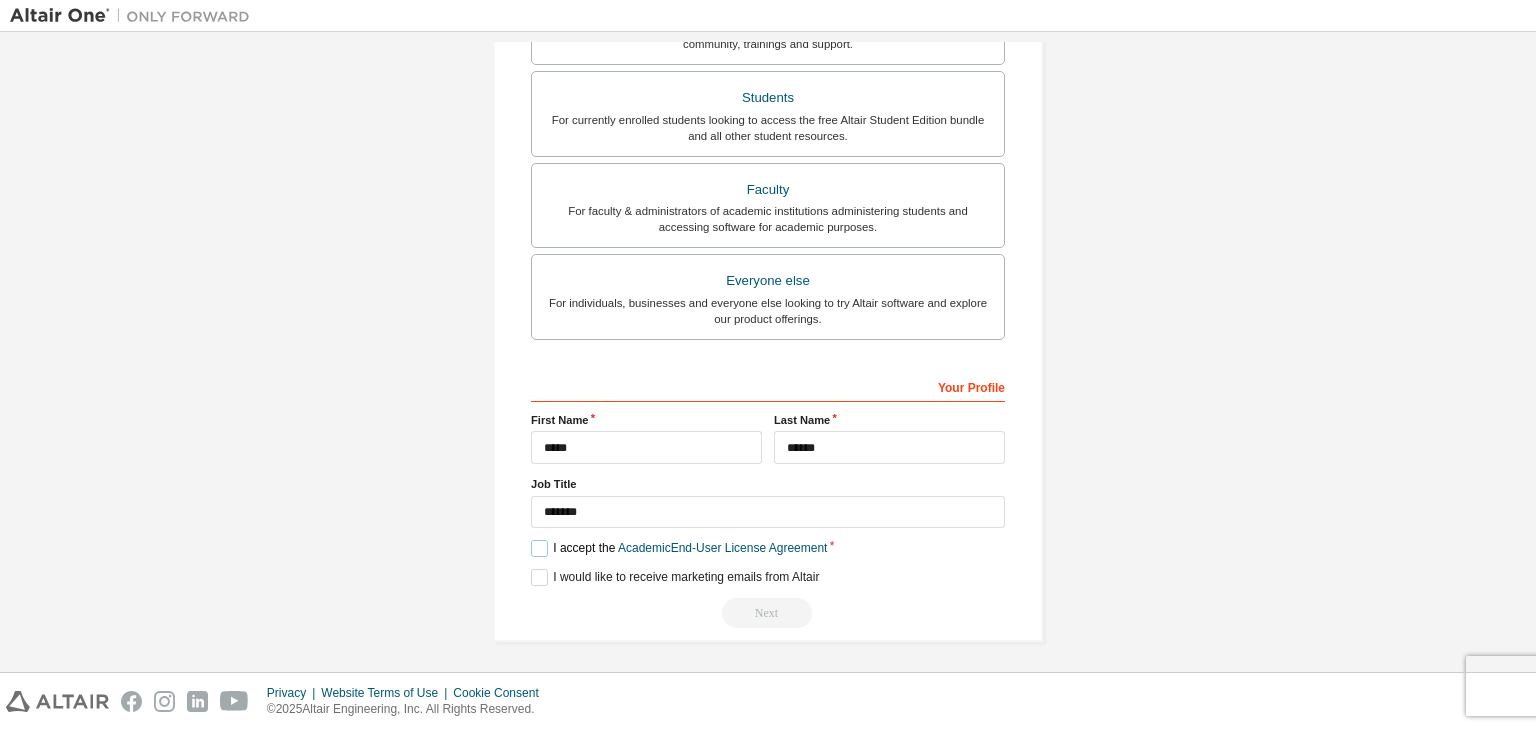 click on "I accept the   Academic   End-User License Agreement" at bounding box center [679, 548] 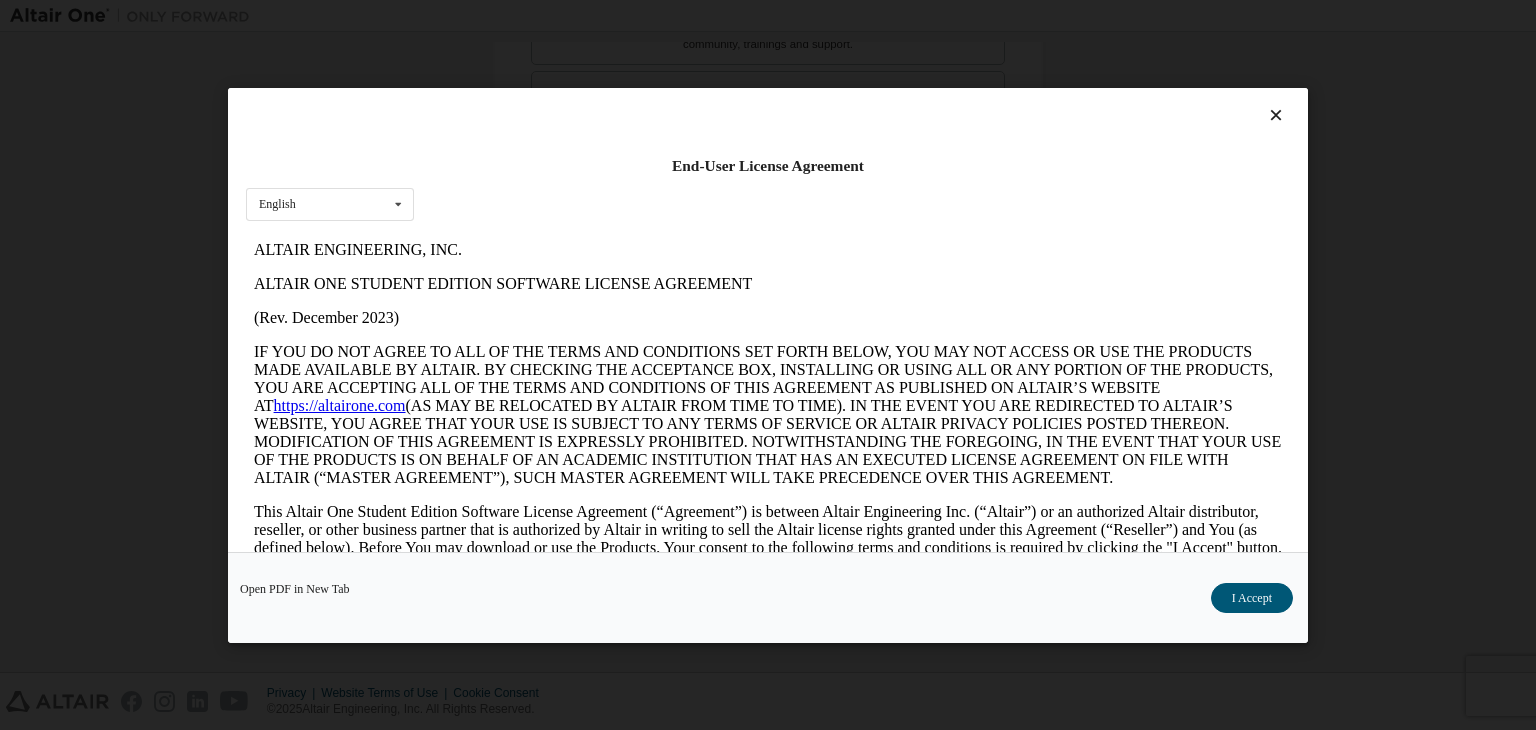 scroll, scrollTop: 0, scrollLeft: 0, axis: both 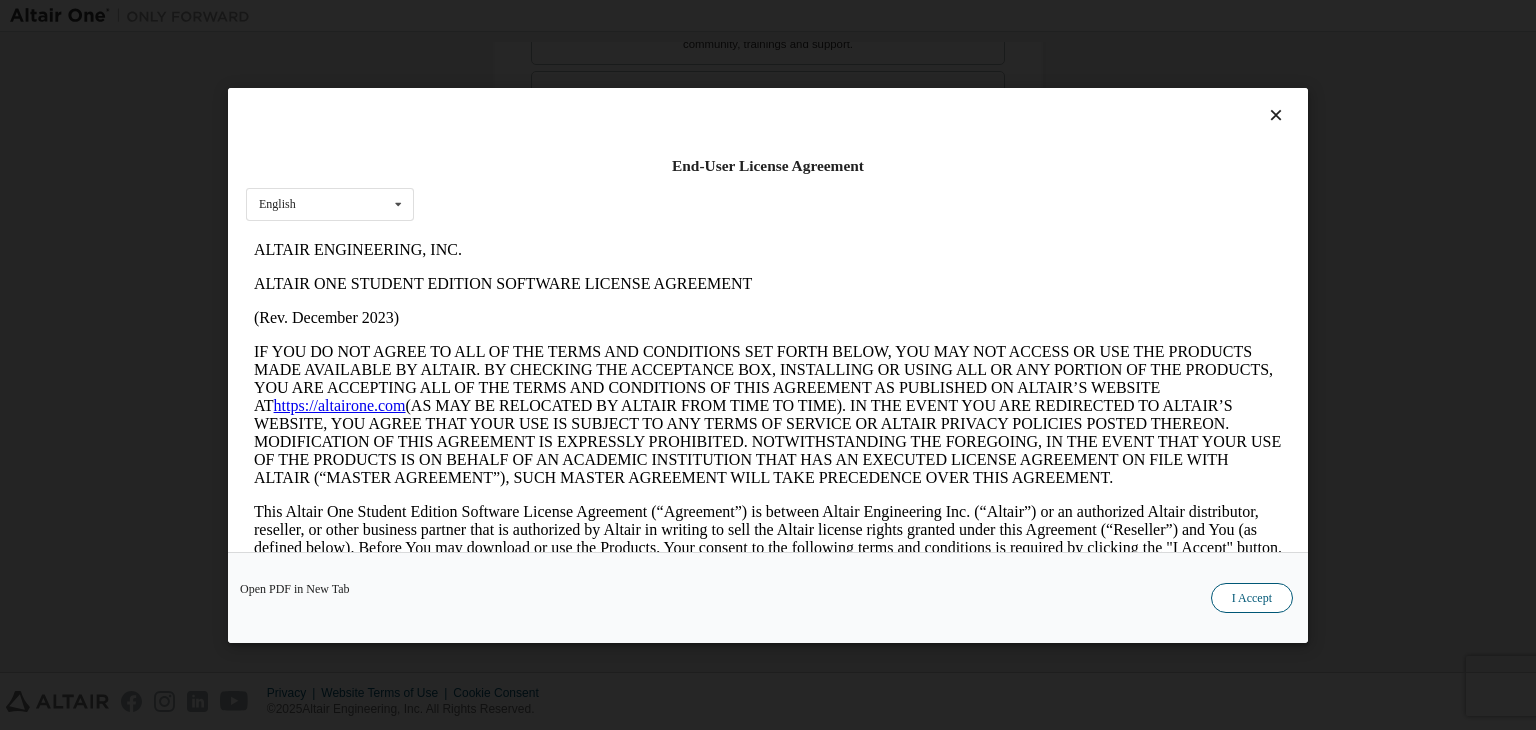 click on "I Accept" at bounding box center (1252, 598) 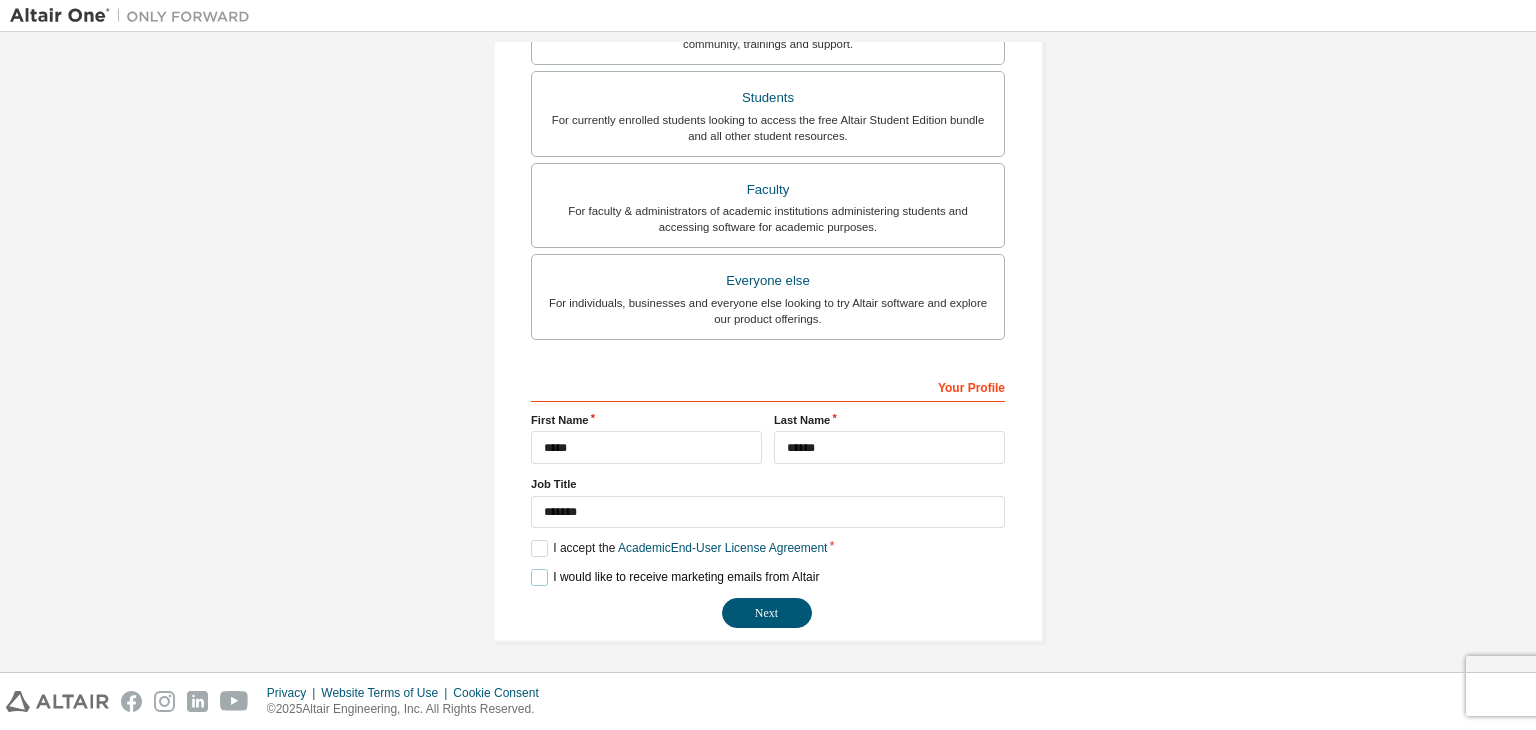 click on "I would like to receive marketing emails from Altair" at bounding box center (675, 577) 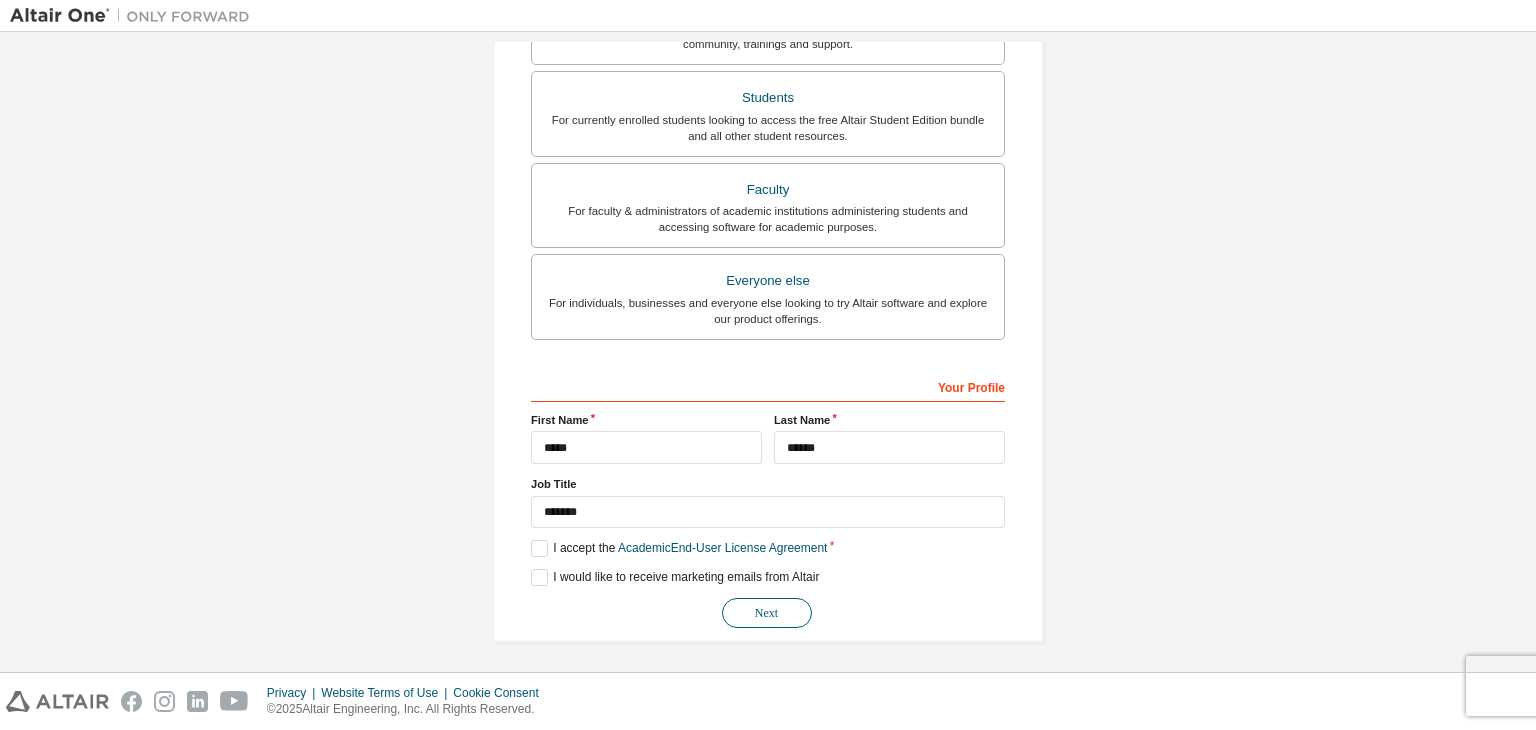 click on "Next" at bounding box center [767, 613] 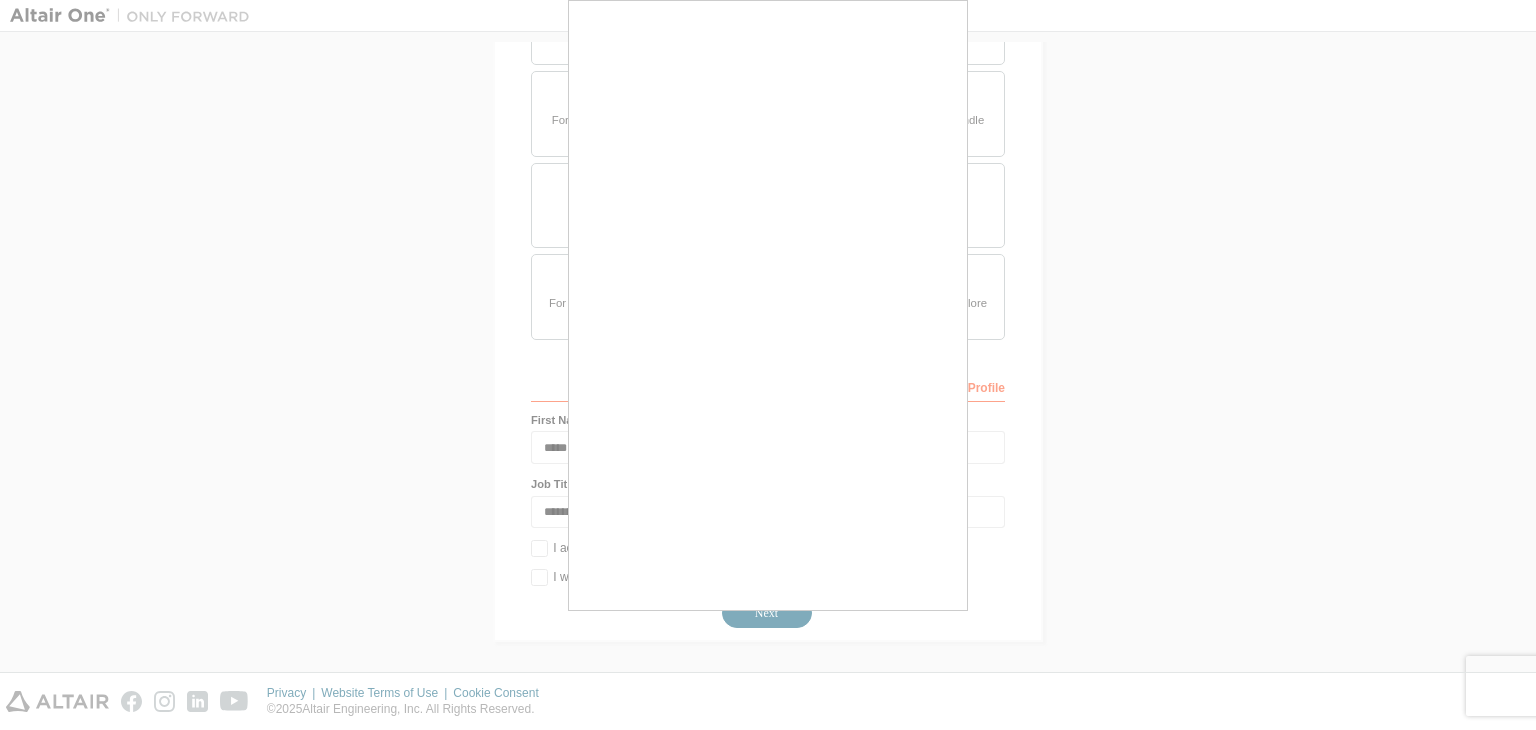 click at bounding box center [768, 365] 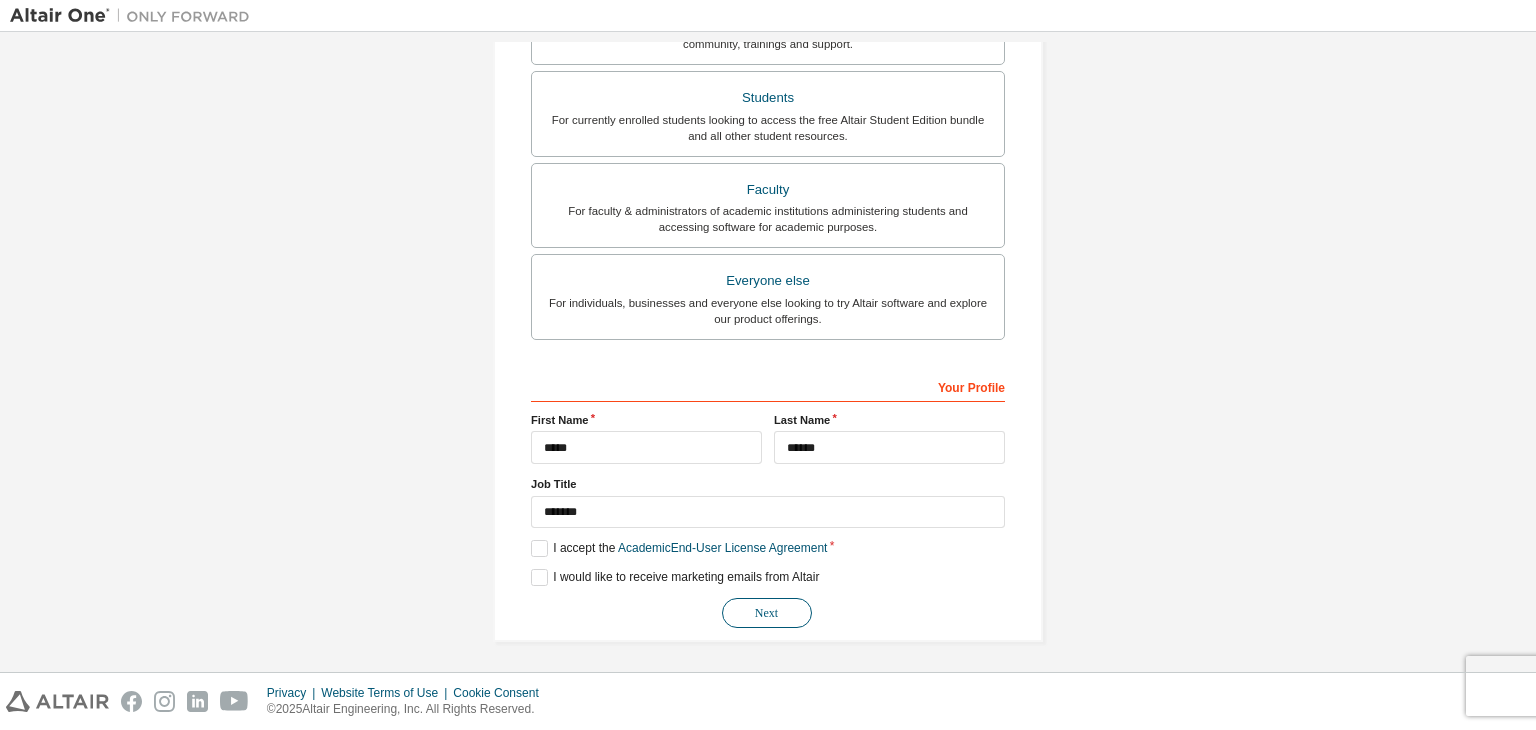 click on "Next" at bounding box center (767, 613) 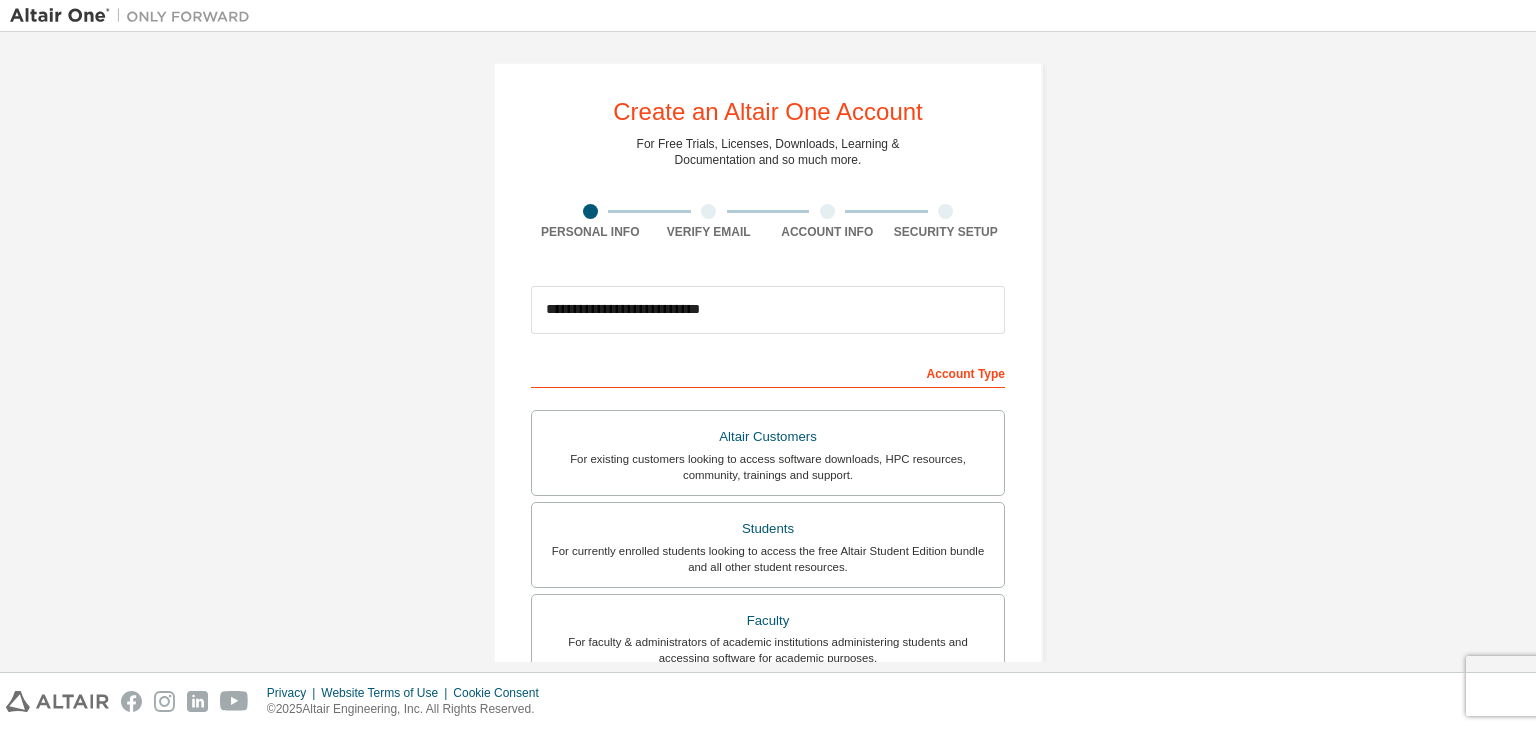 scroll, scrollTop: 0, scrollLeft: 0, axis: both 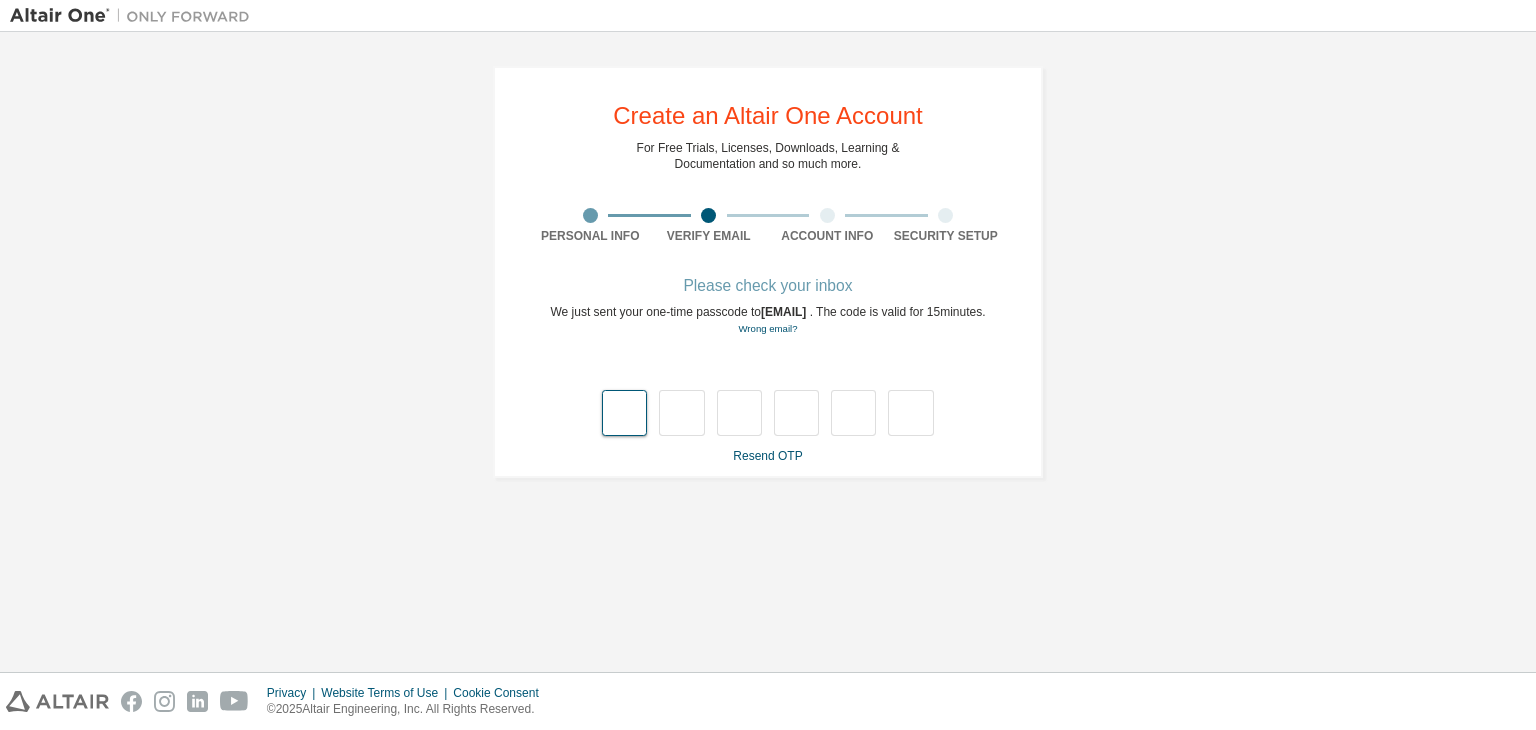 type on "*" 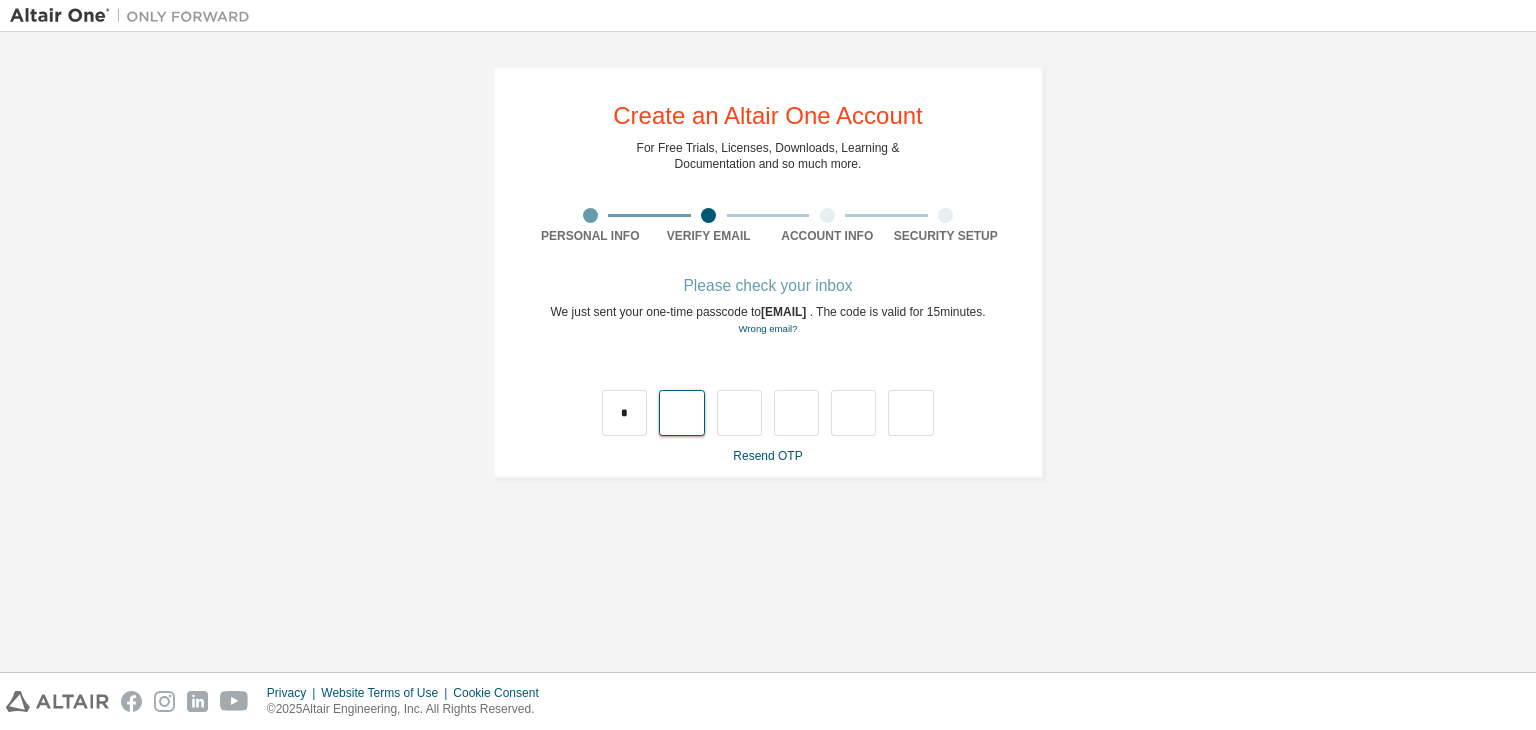 type on "*" 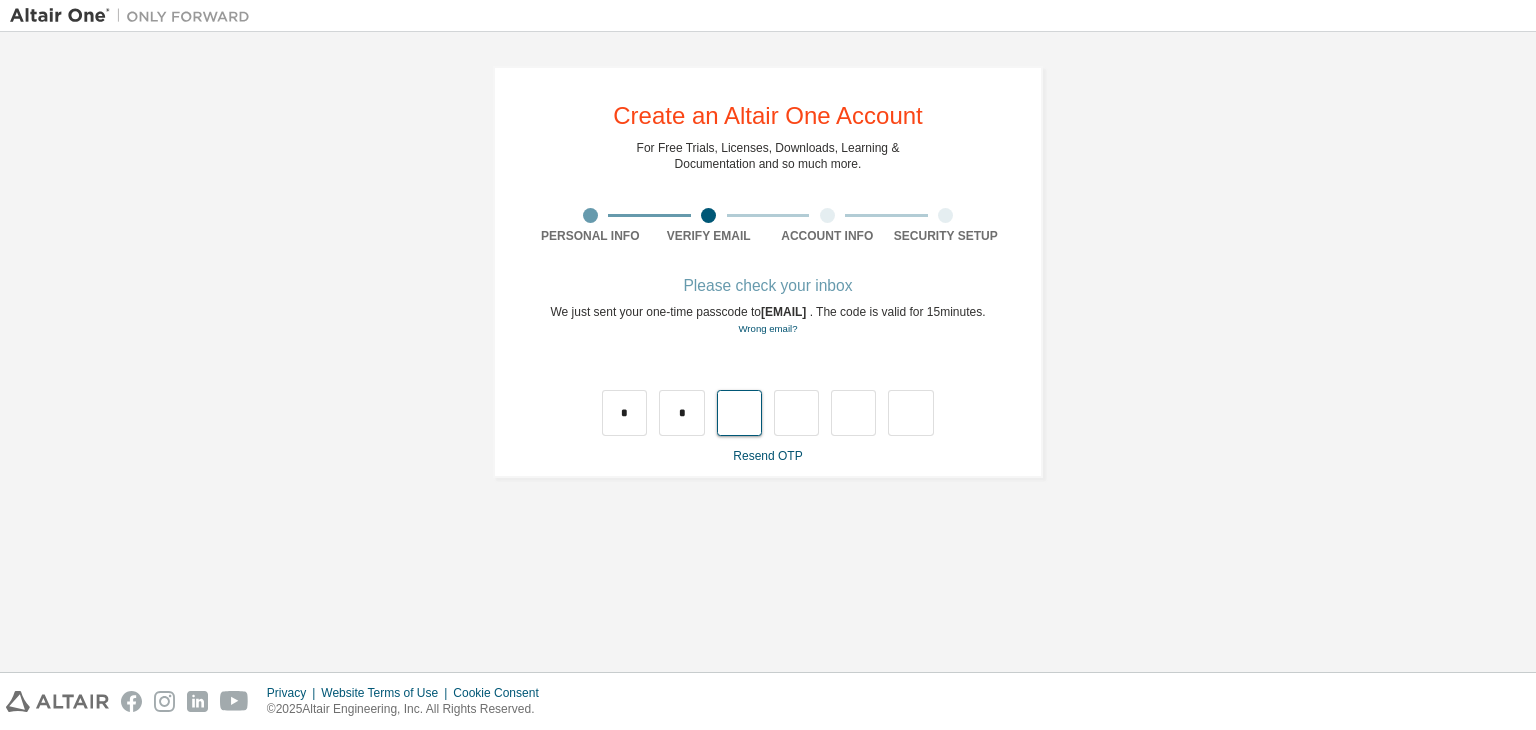 type on "*" 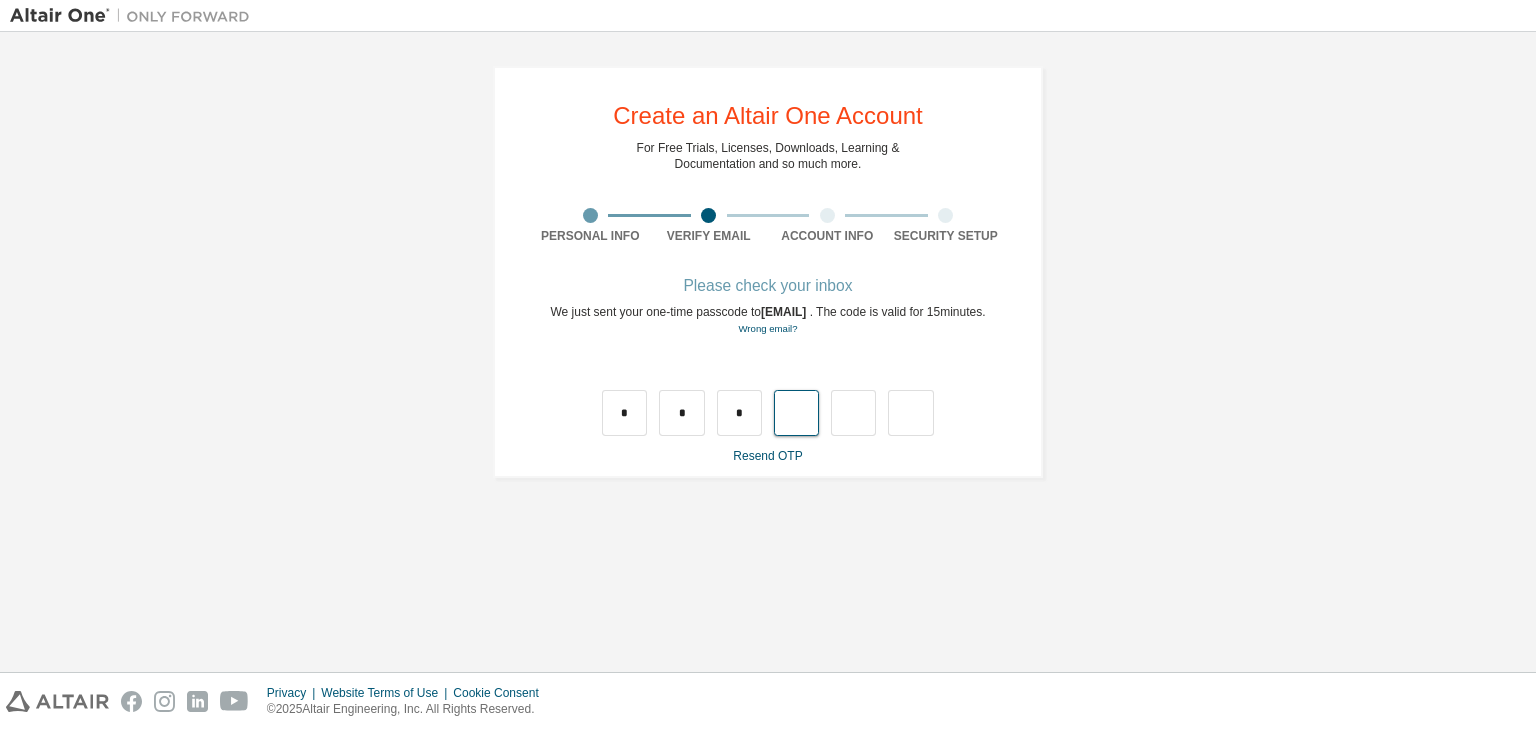 type on "*" 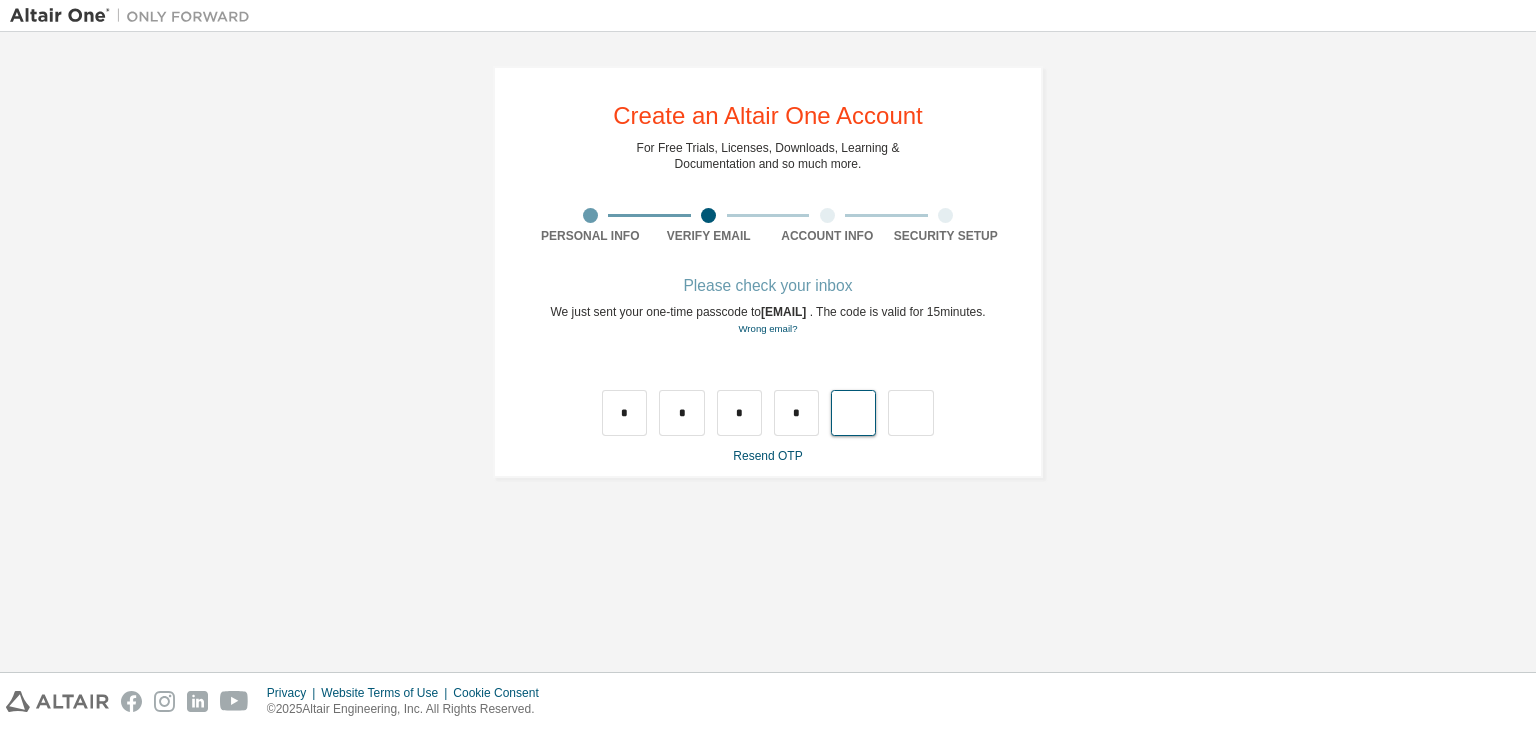 type on "*" 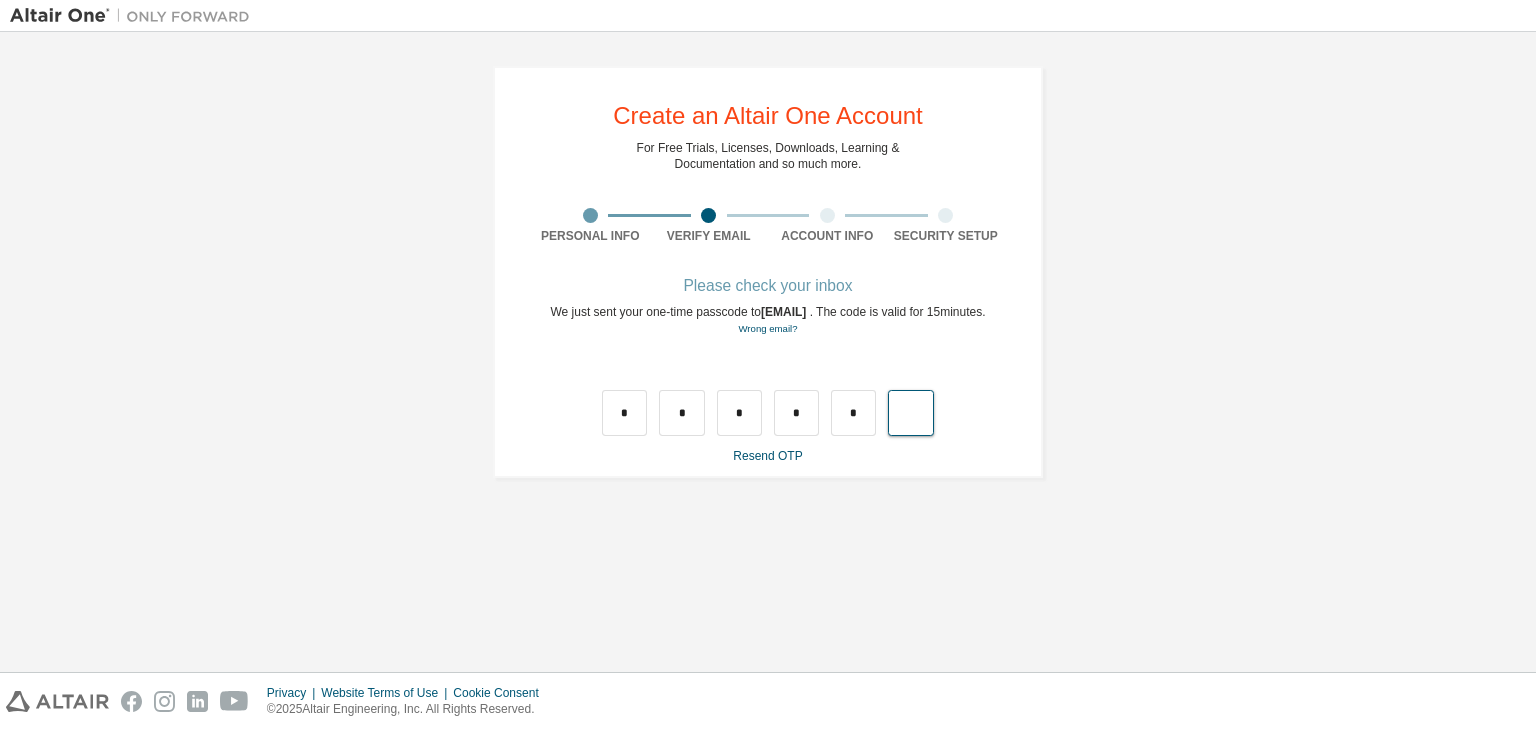 type on "*" 